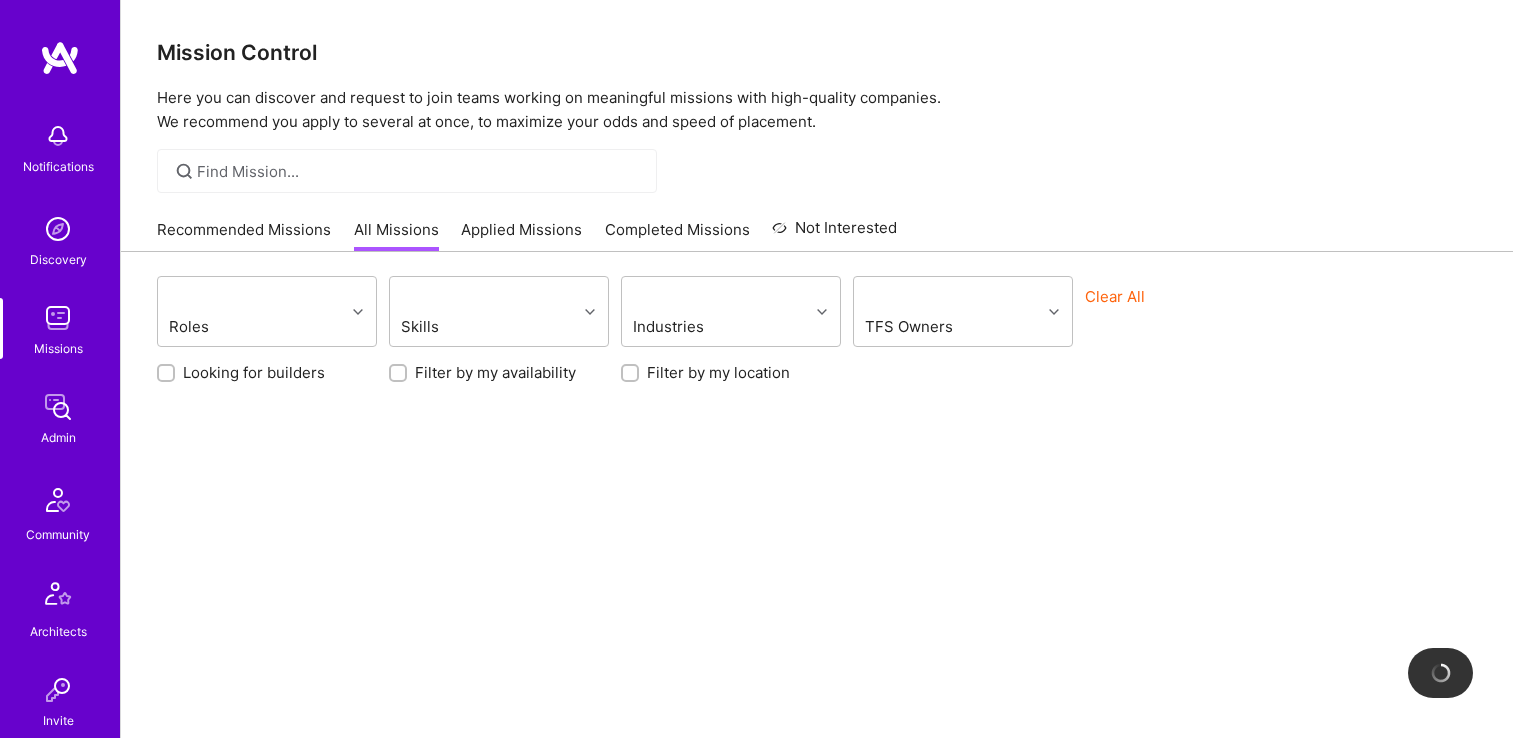 scroll, scrollTop: 0, scrollLeft: 0, axis: both 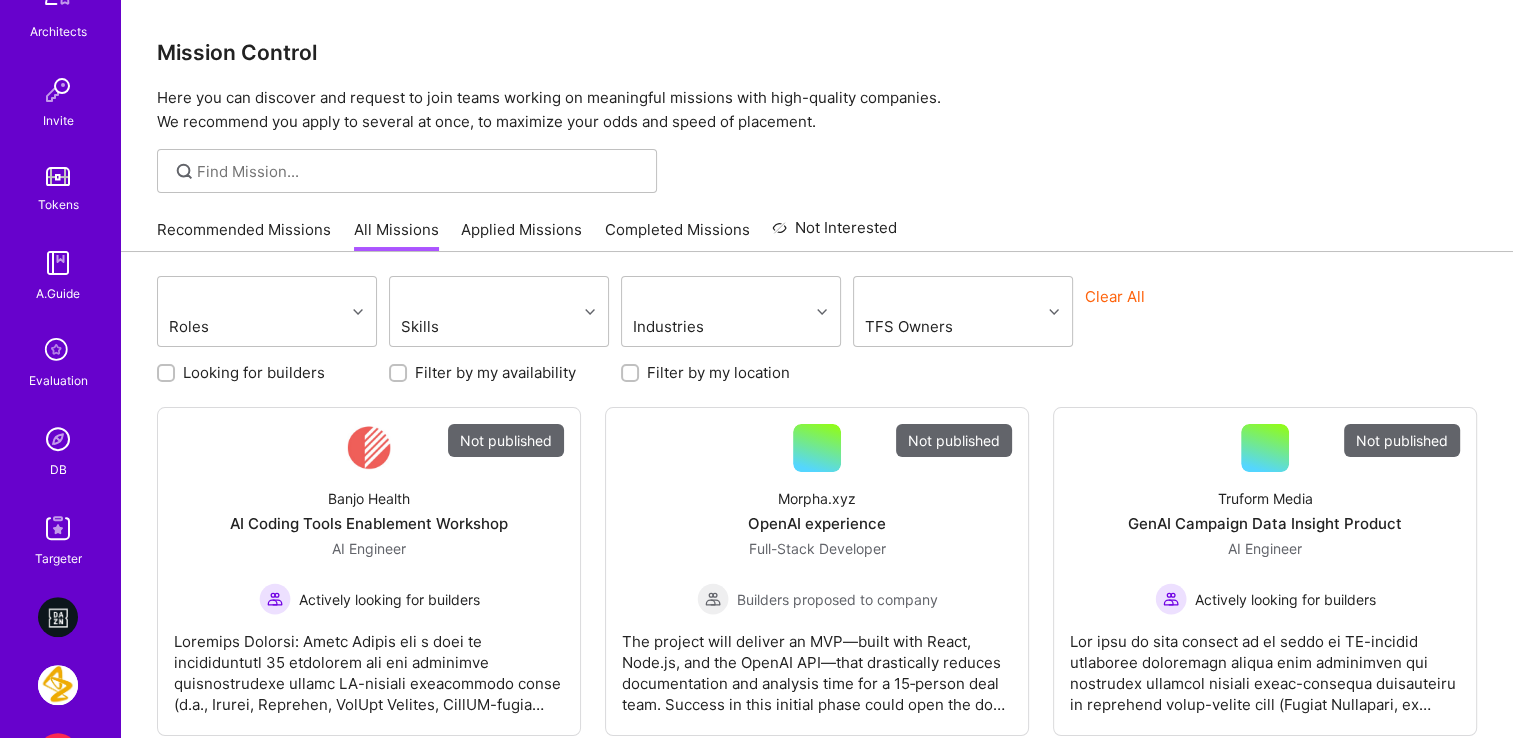 click at bounding box center [58, 439] 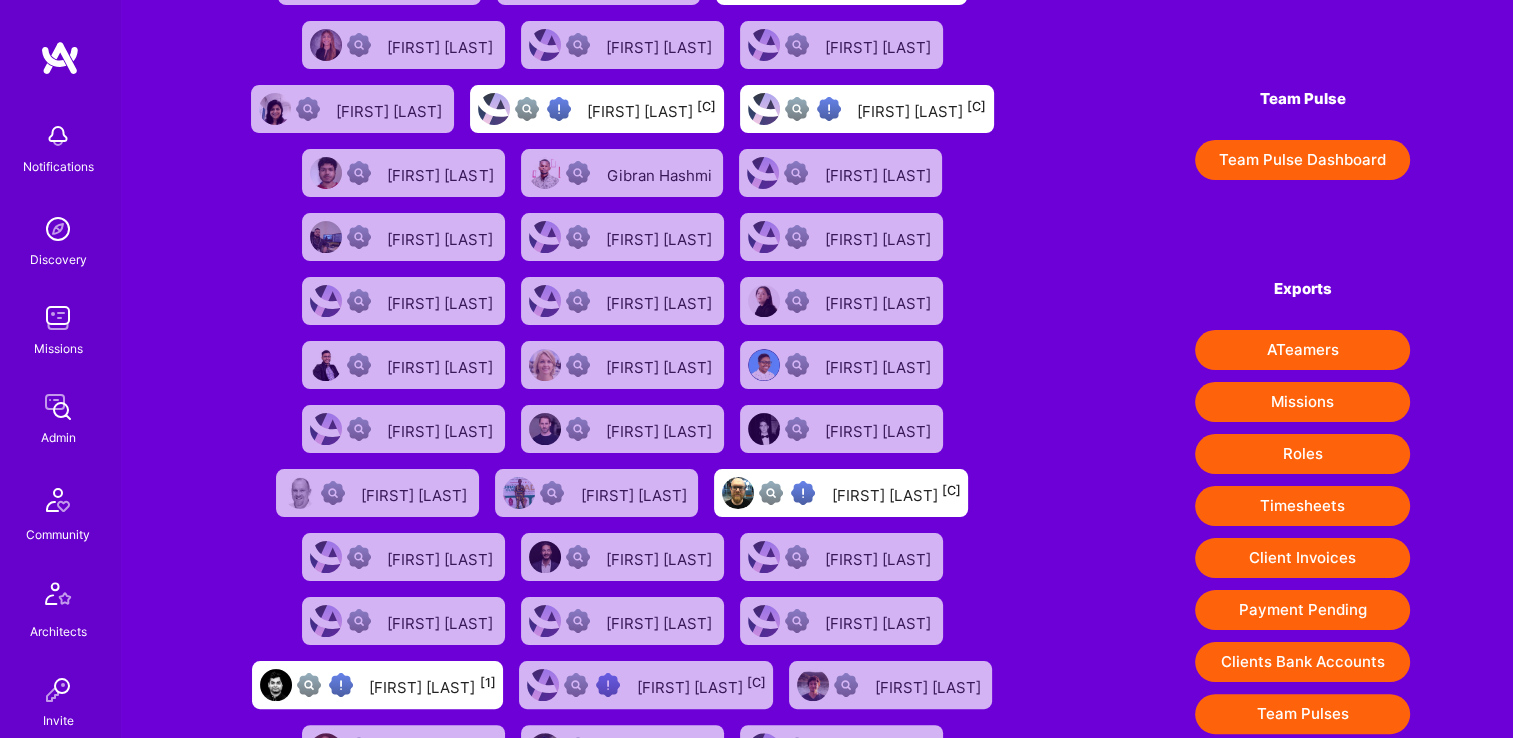 scroll, scrollTop: 300, scrollLeft: 0, axis: vertical 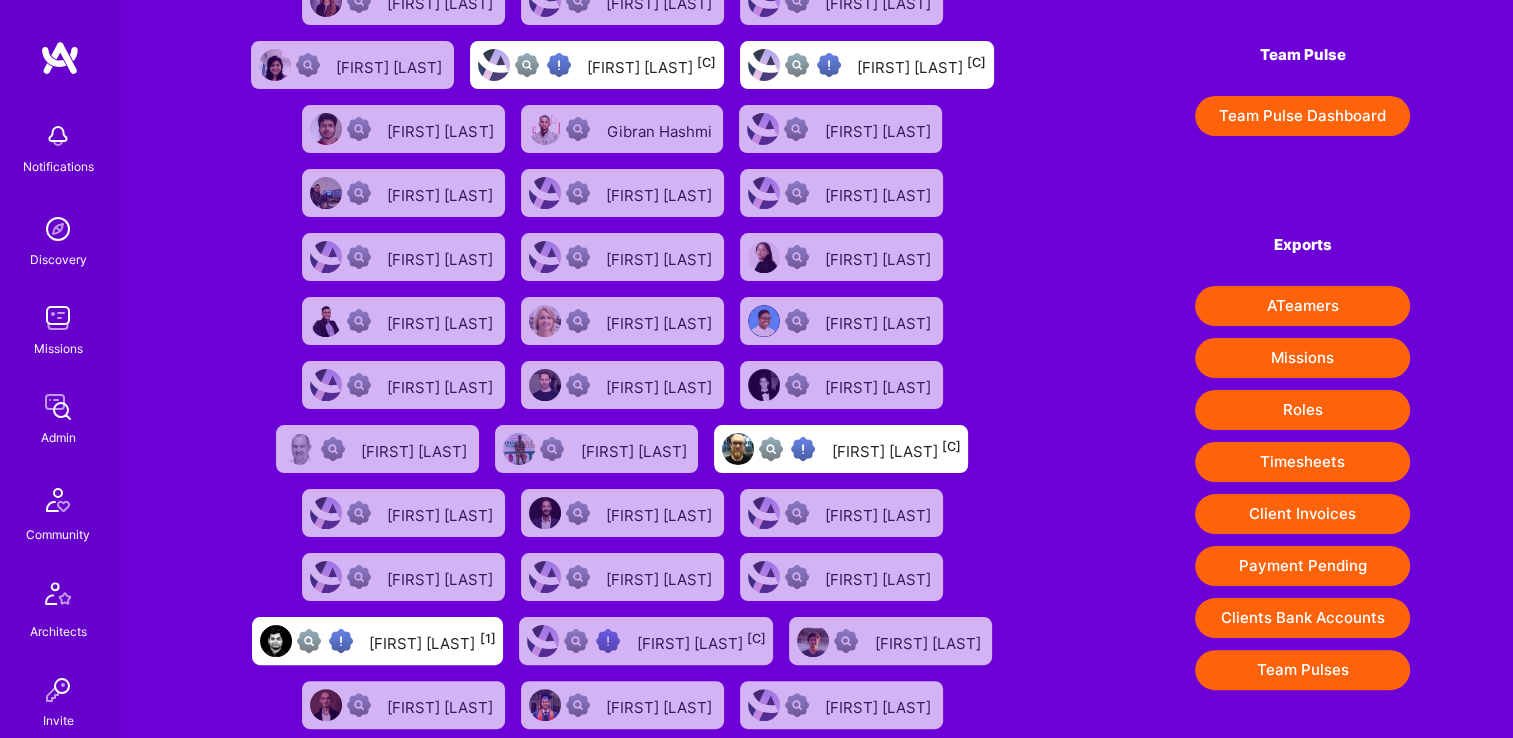 click on "Payment Pending" at bounding box center [1302, 566] 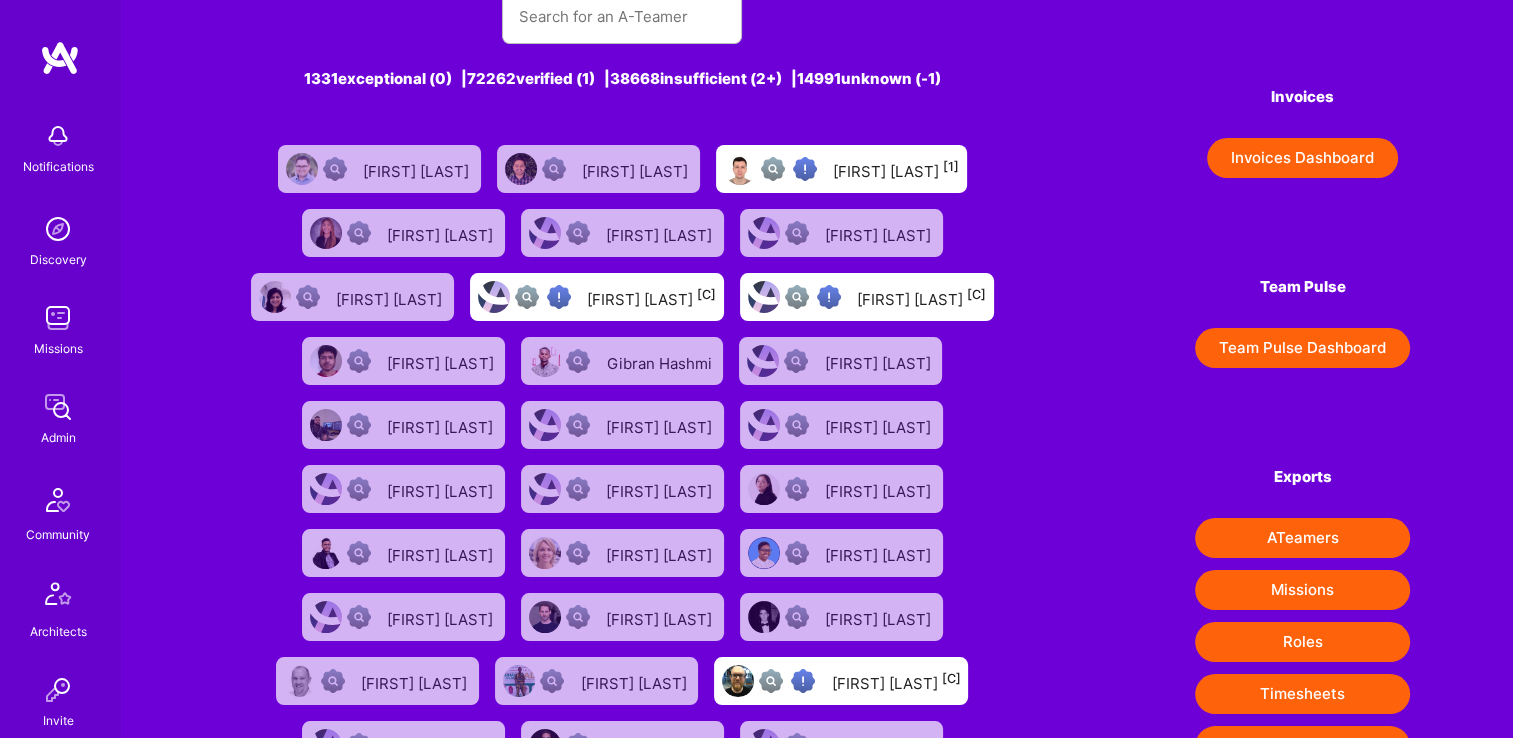 scroll, scrollTop: 0, scrollLeft: 0, axis: both 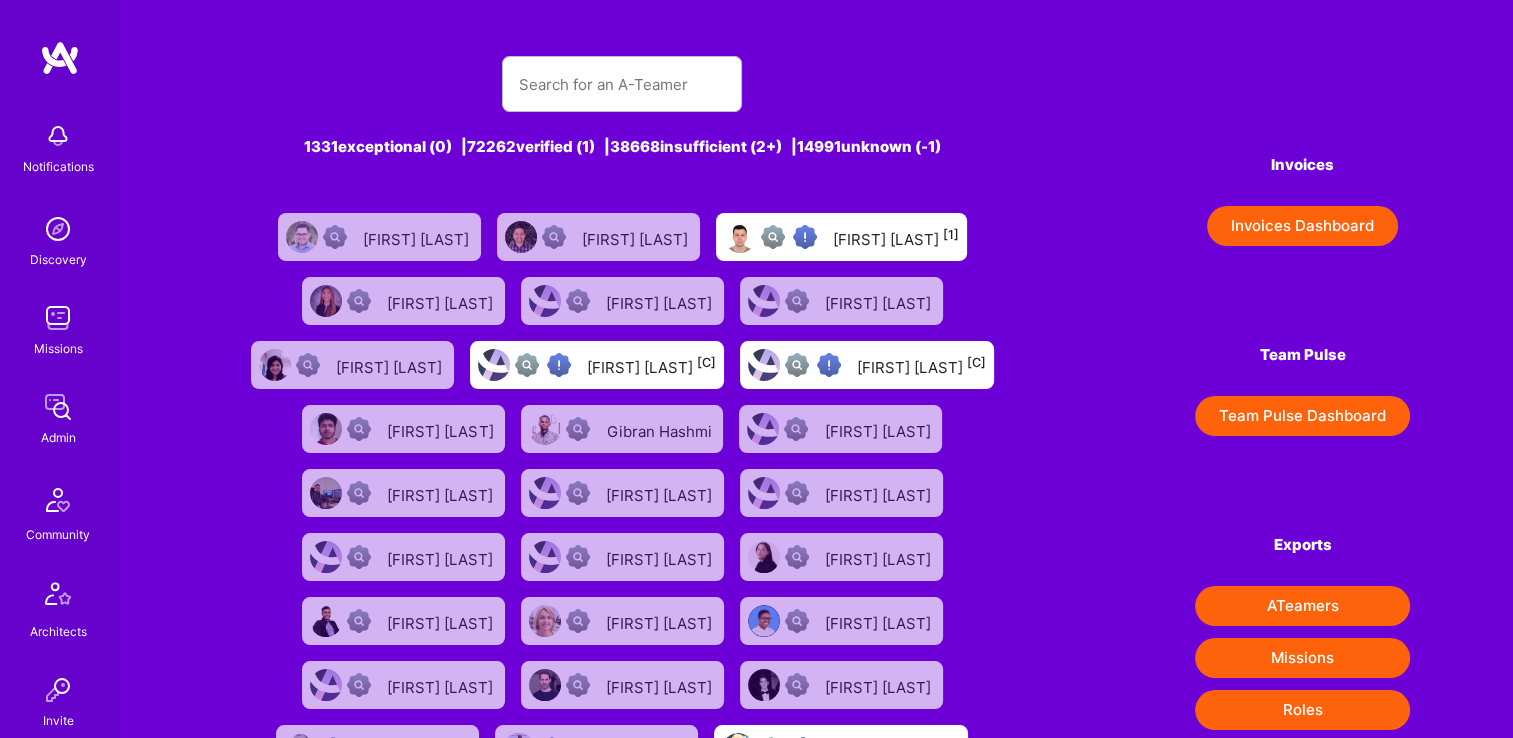 click on "Invoices Dashboard" at bounding box center [1302, 226] 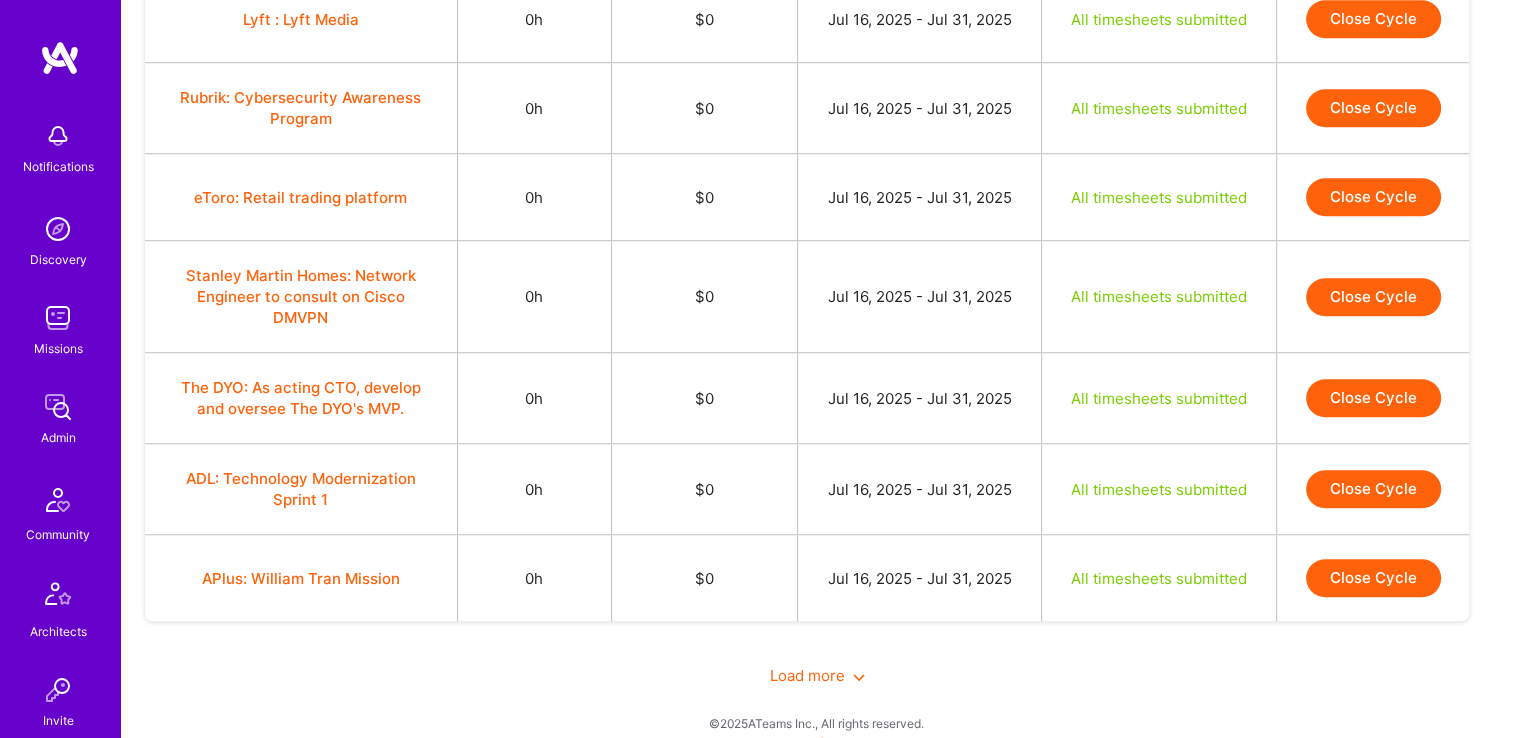 scroll, scrollTop: 1520, scrollLeft: 0, axis: vertical 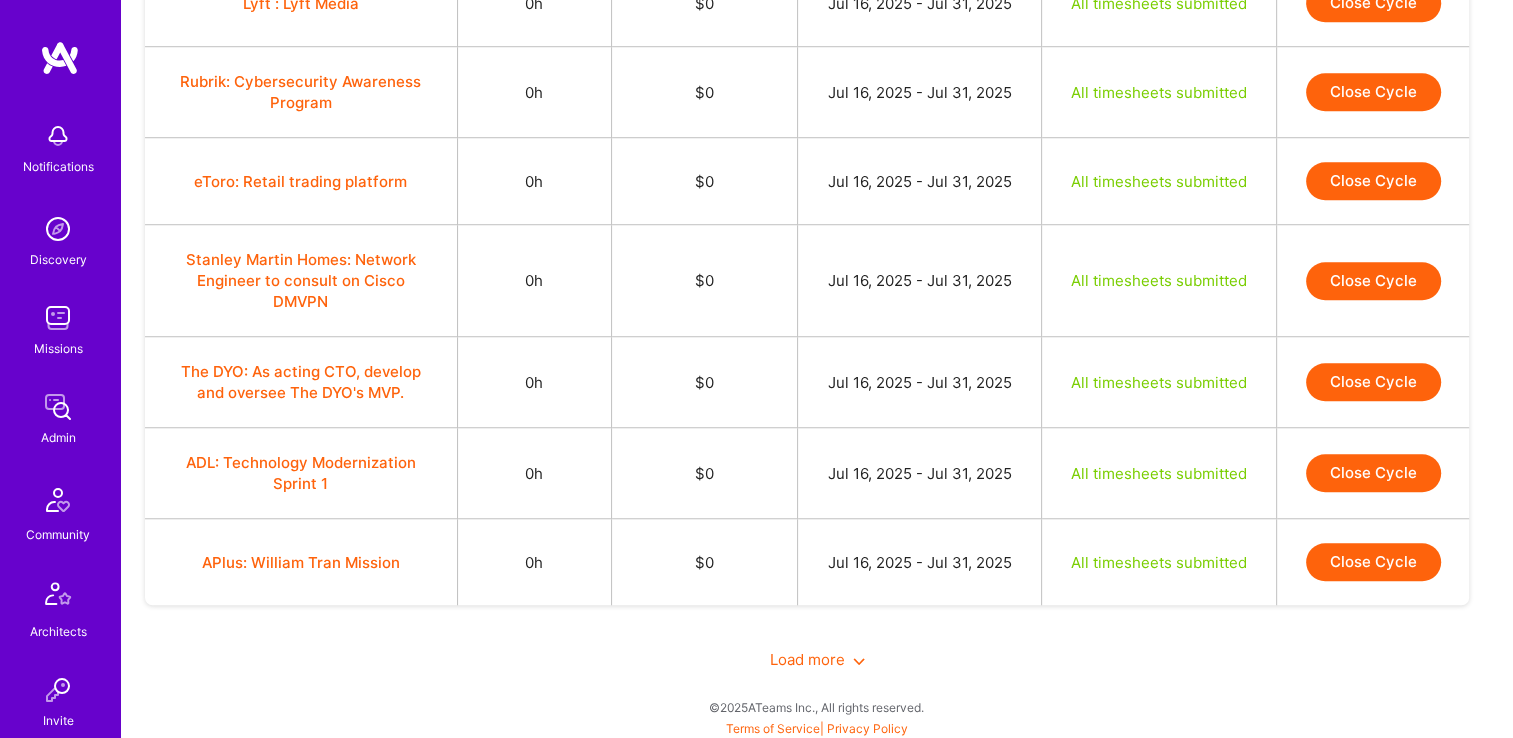 click on "Load more" at bounding box center (817, 659) 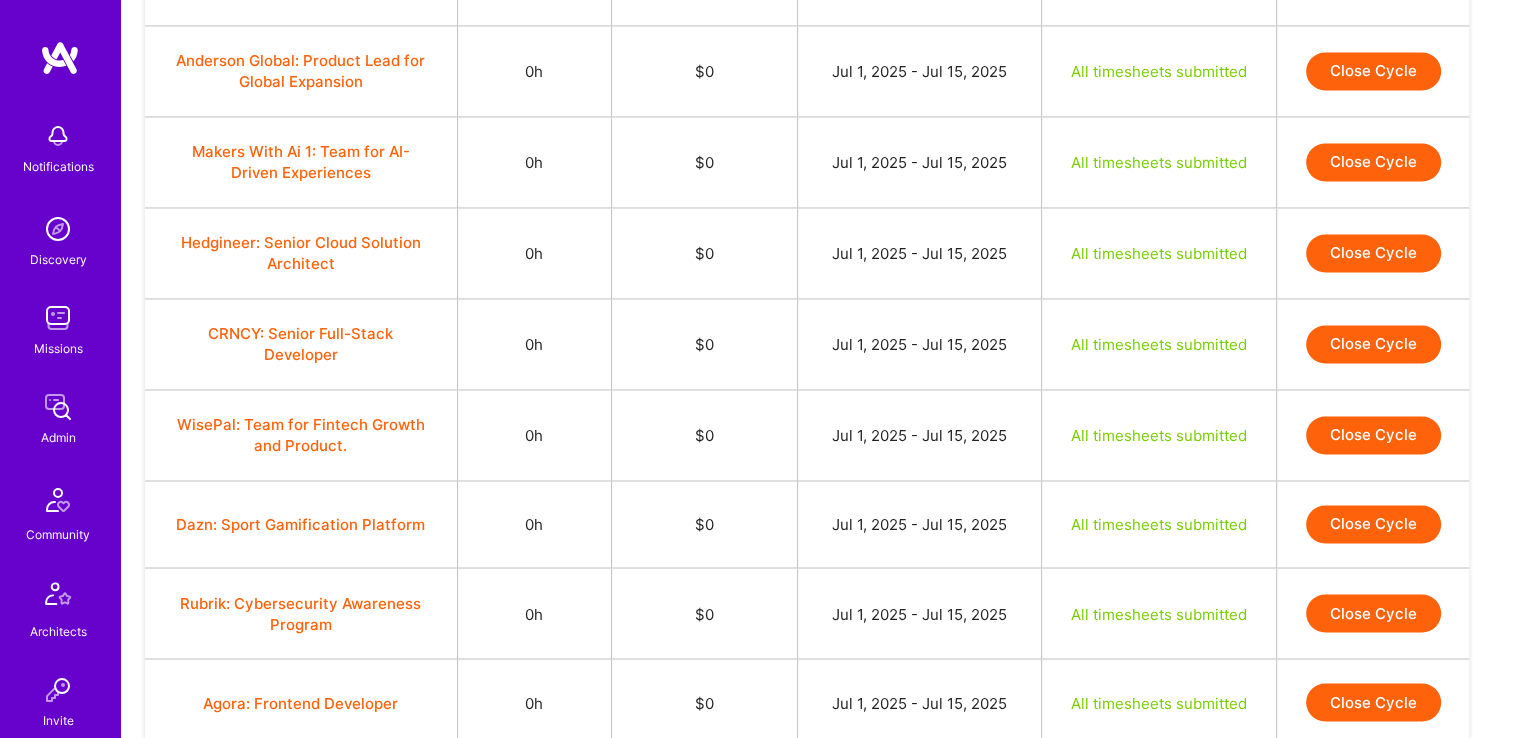 scroll, scrollTop: 3379, scrollLeft: 0, axis: vertical 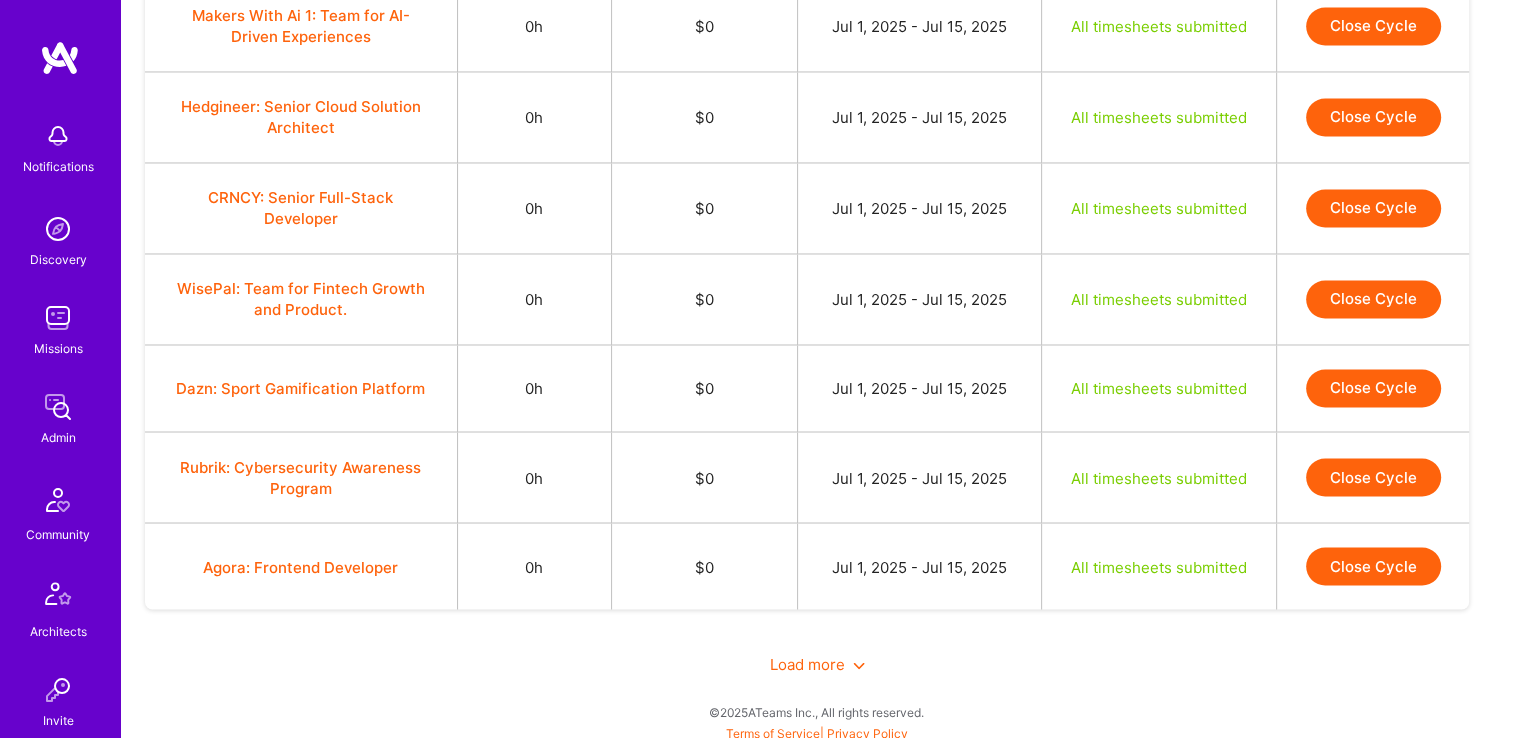 click on "Load more" at bounding box center [817, 663] 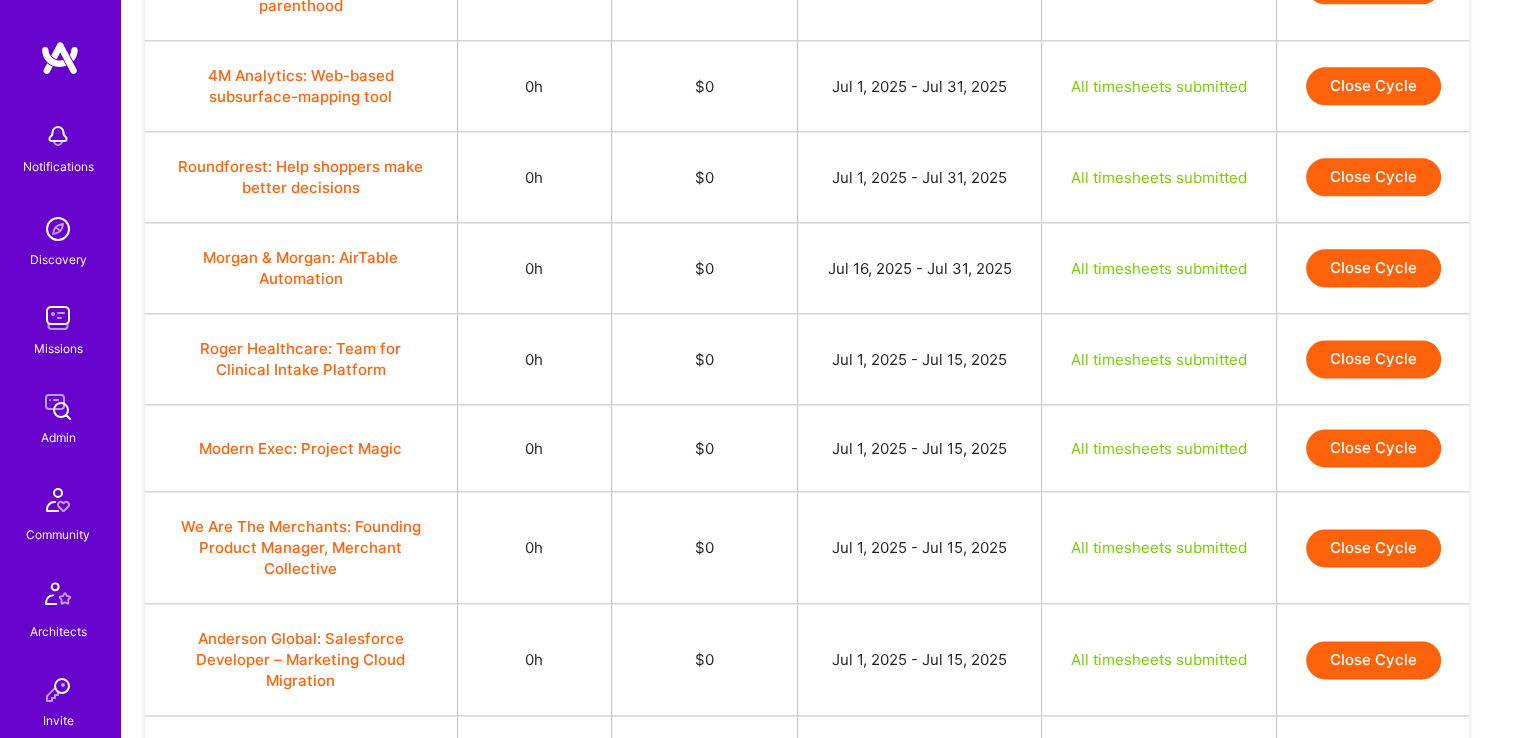 scroll, scrollTop: 2279, scrollLeft: 0, axis: vertical 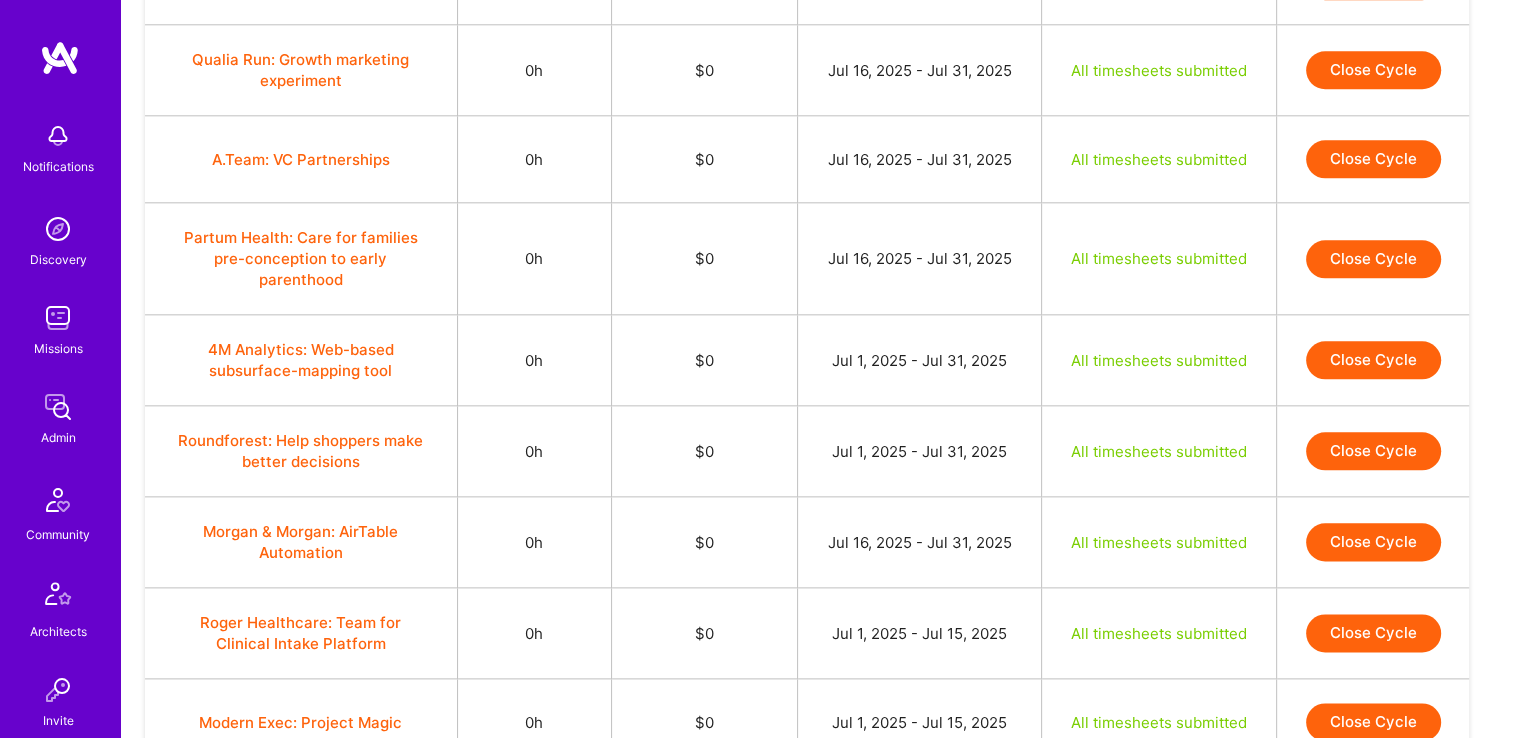 click on "Admin" at bounding box center [58, 417] 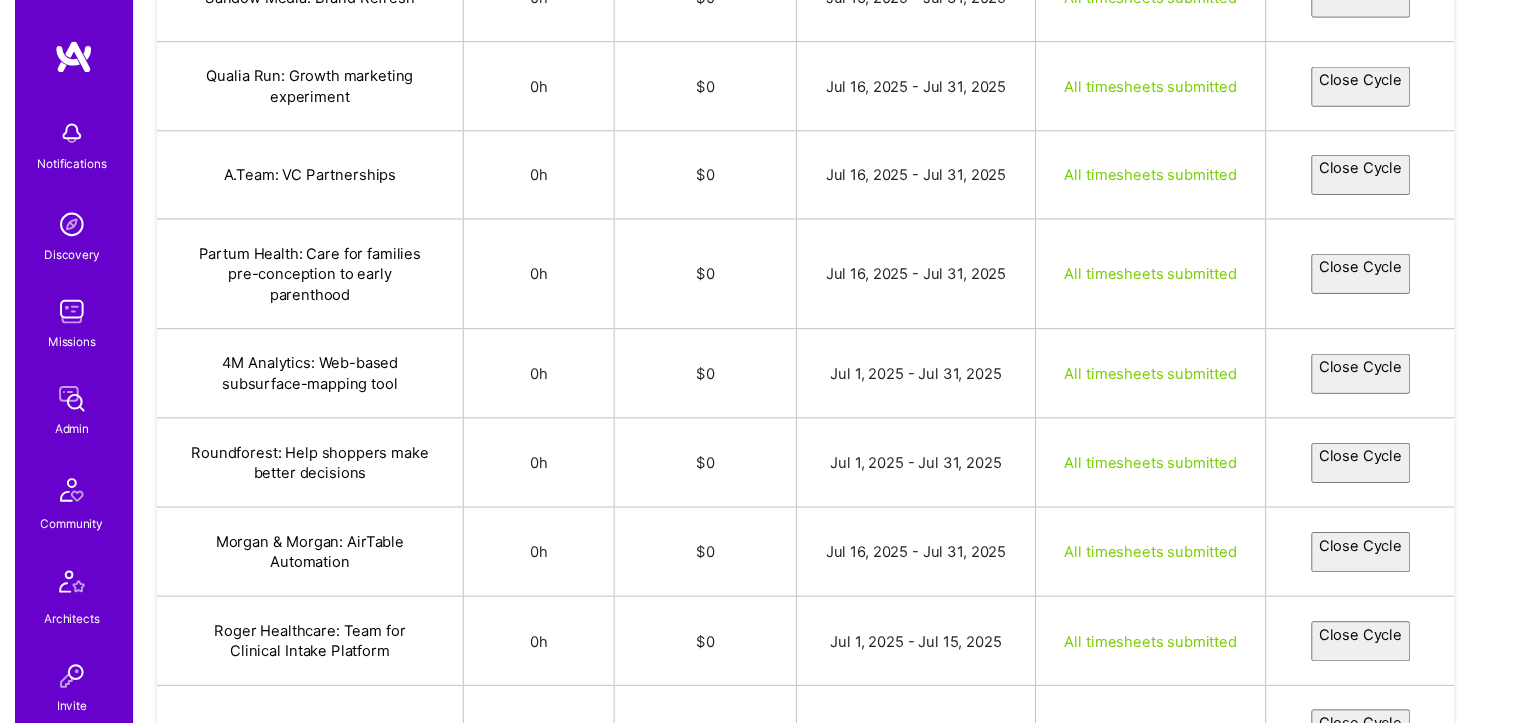 scroll, scrollTop: 0, scrollLeft: 0, axis: both 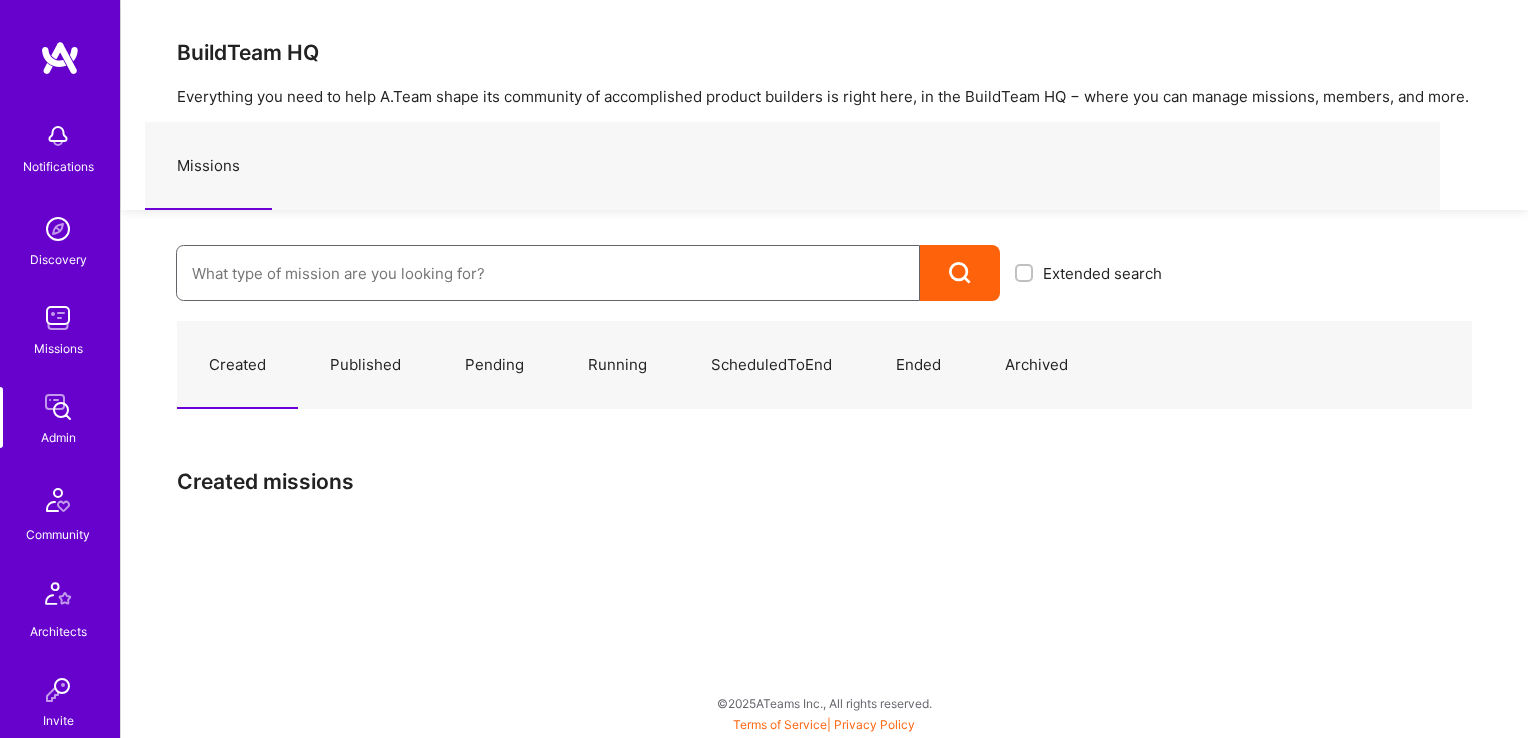 click at bounding box center [548, 273] 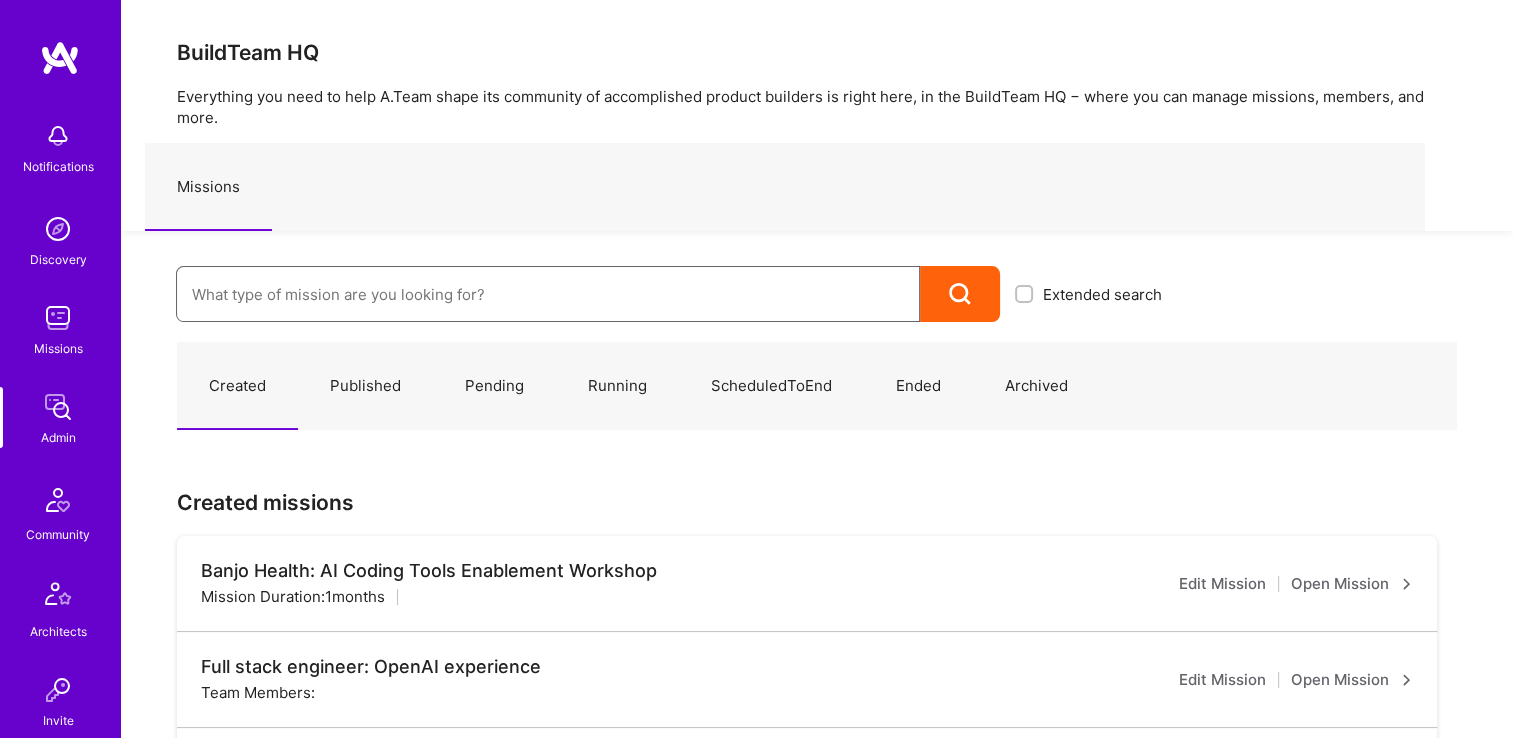 paste on "A.Team: Platform Team" 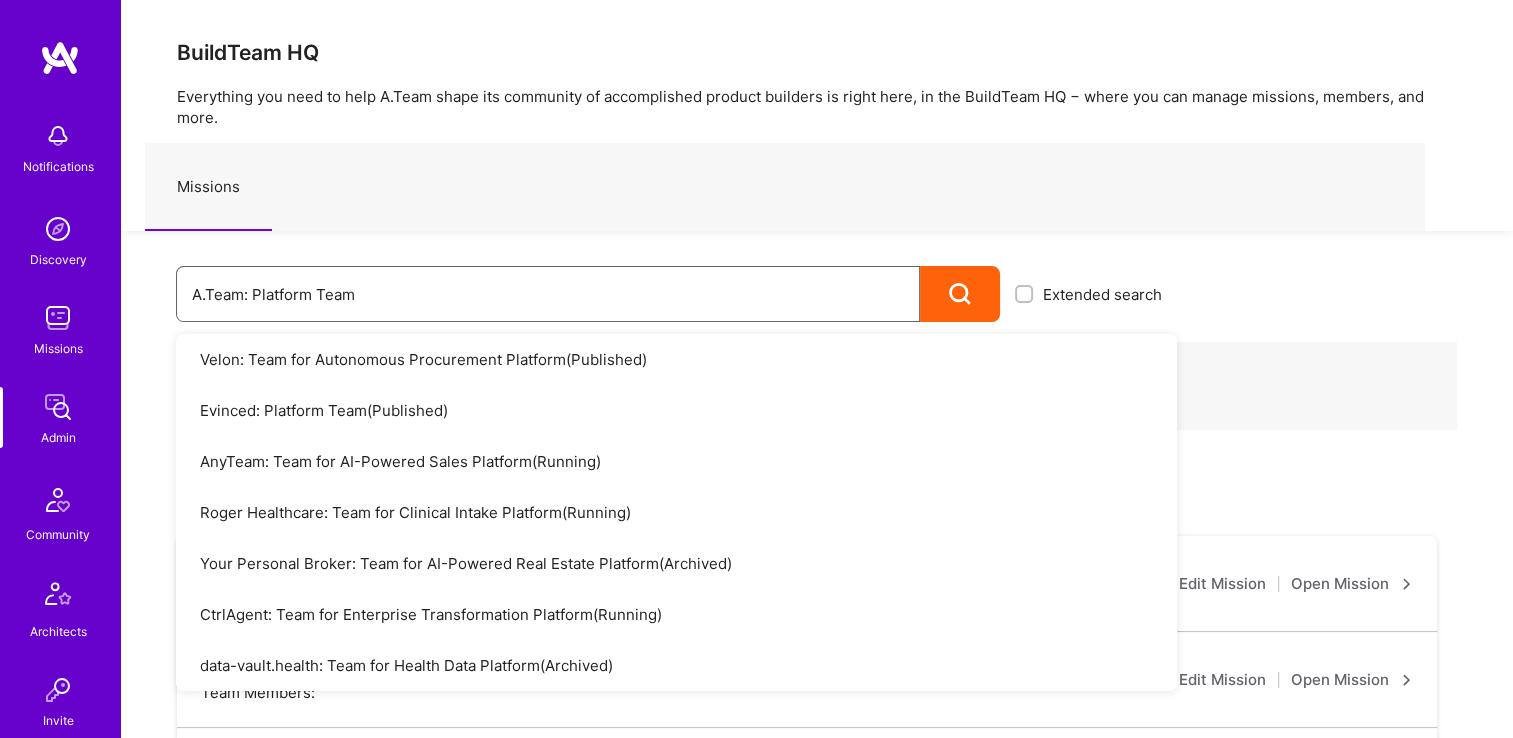 type on "A.Team: Platform Team" 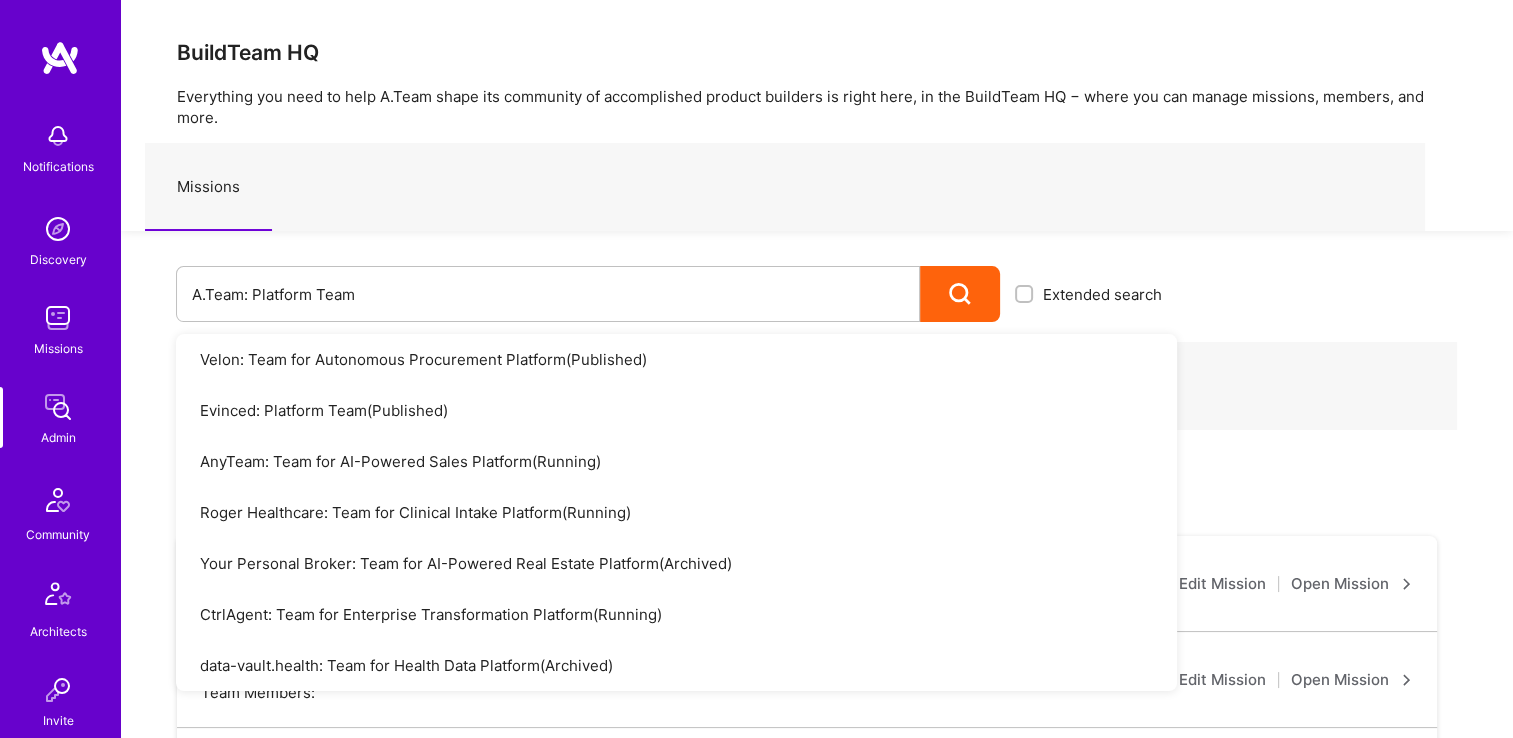 drag, startPoint x: 361, startPoint y: 354, endPoint x: 509, endPoint y: 238, distance: 188.04254 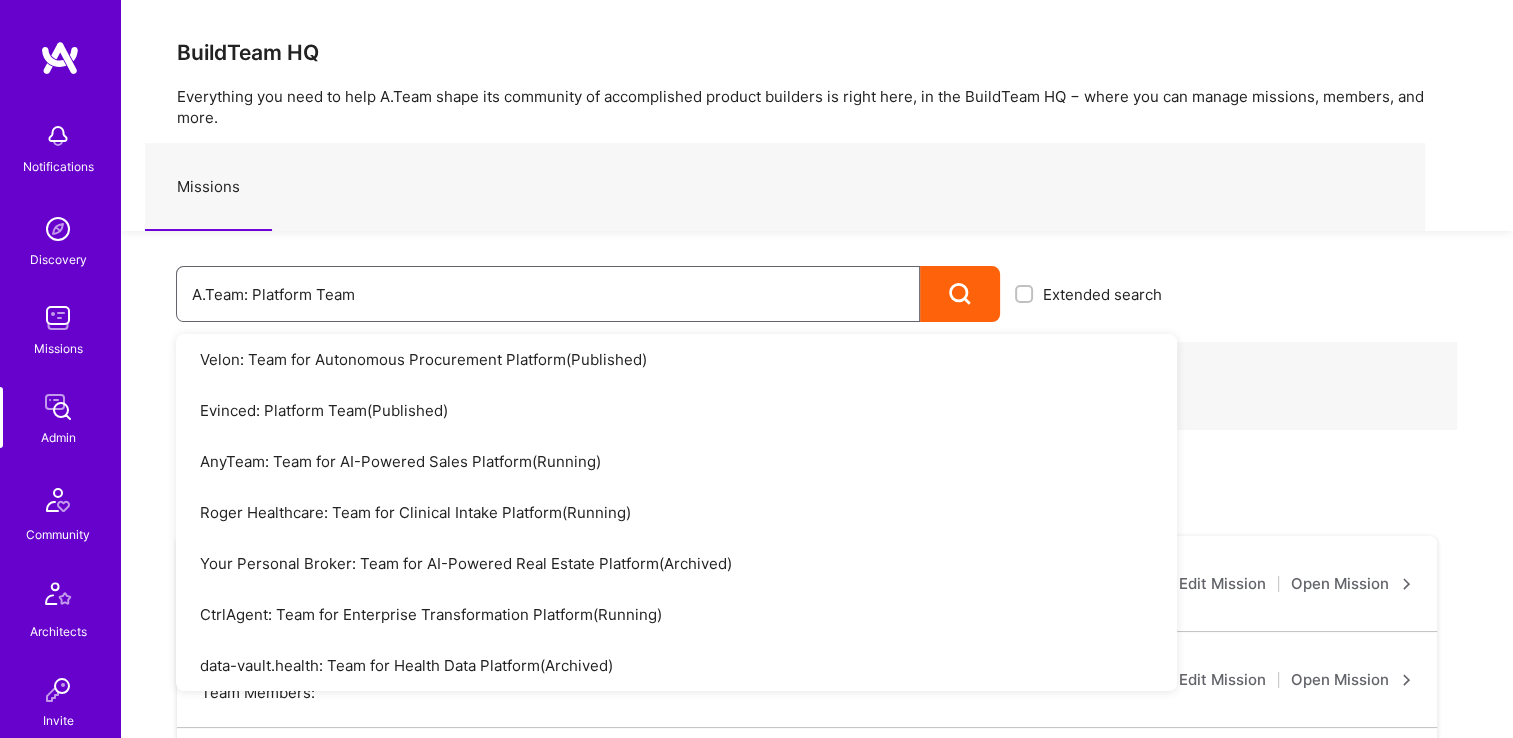 click on "A.Team: Platform Team" at bounding box center (548, 294) 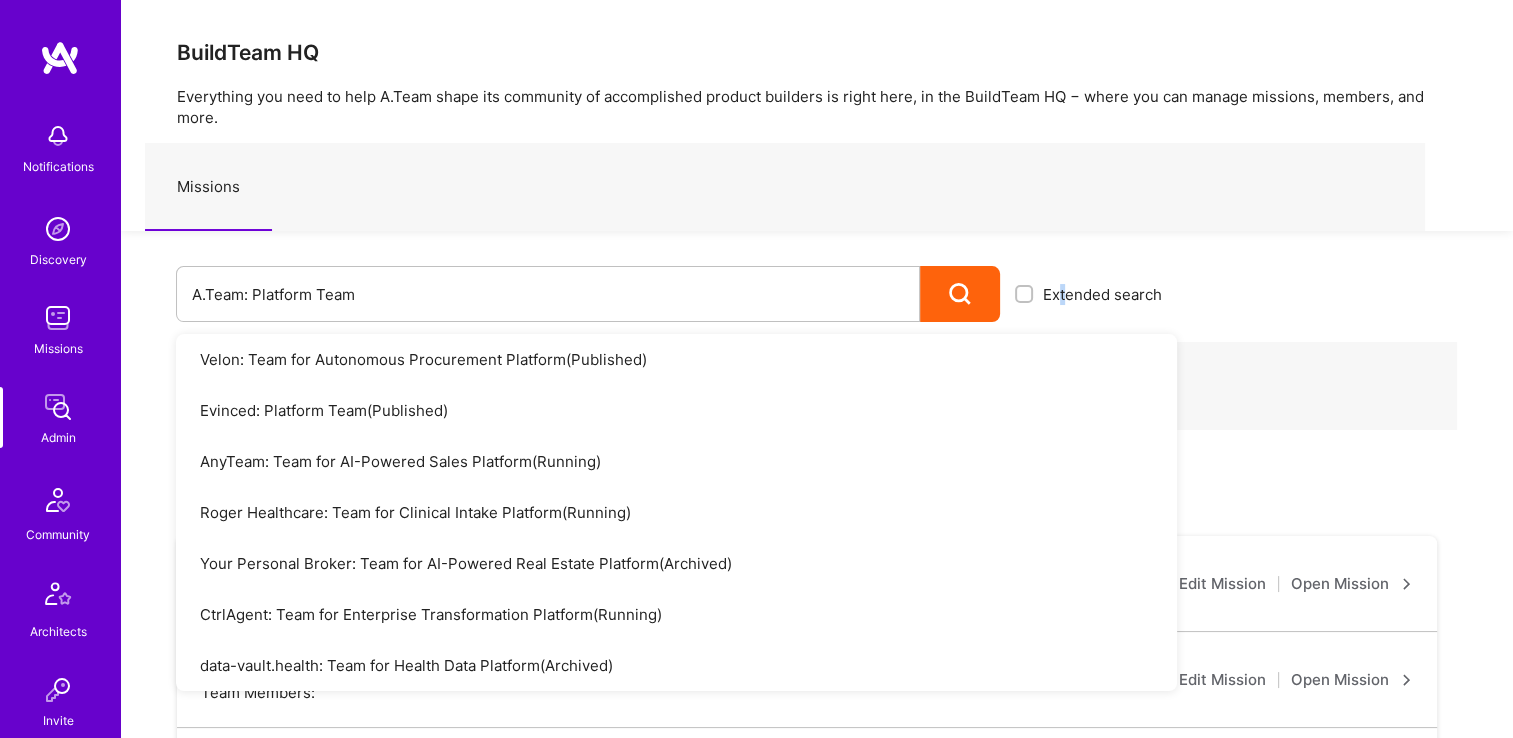 click on "Extended search" at bounding box center (1102, 294) 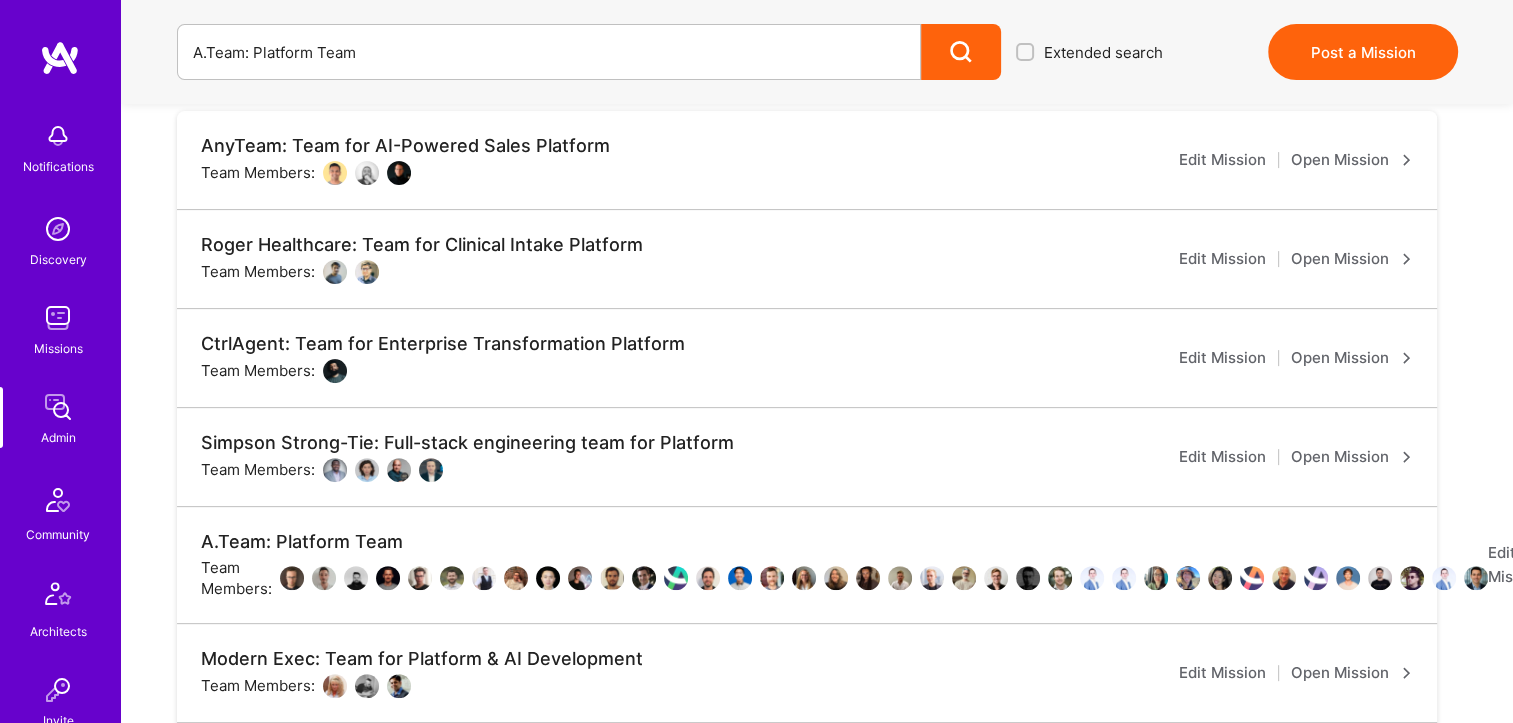 scroll, scrollTop: 600, scrollLeft: 0, axis: vertical 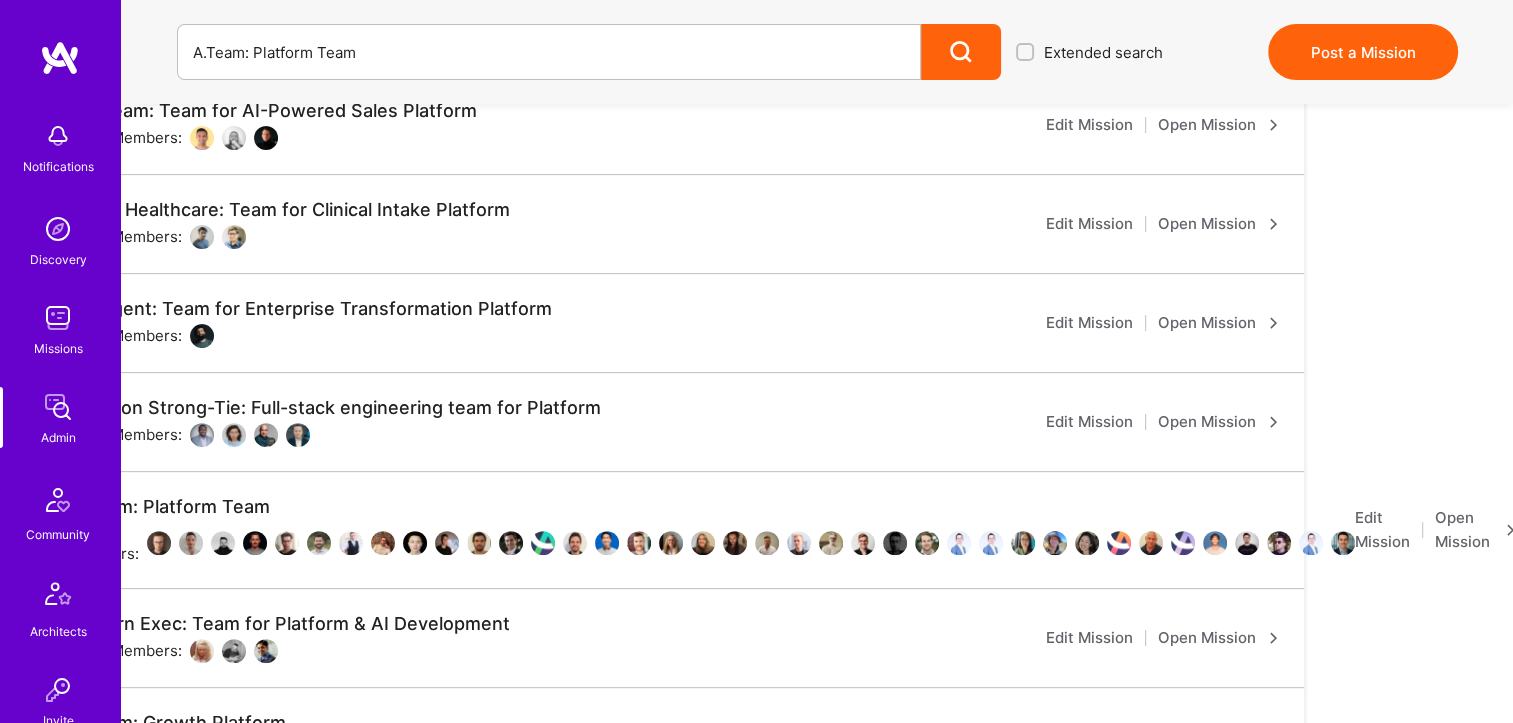click on "Open Mission" at bounding box center (1474, 530) 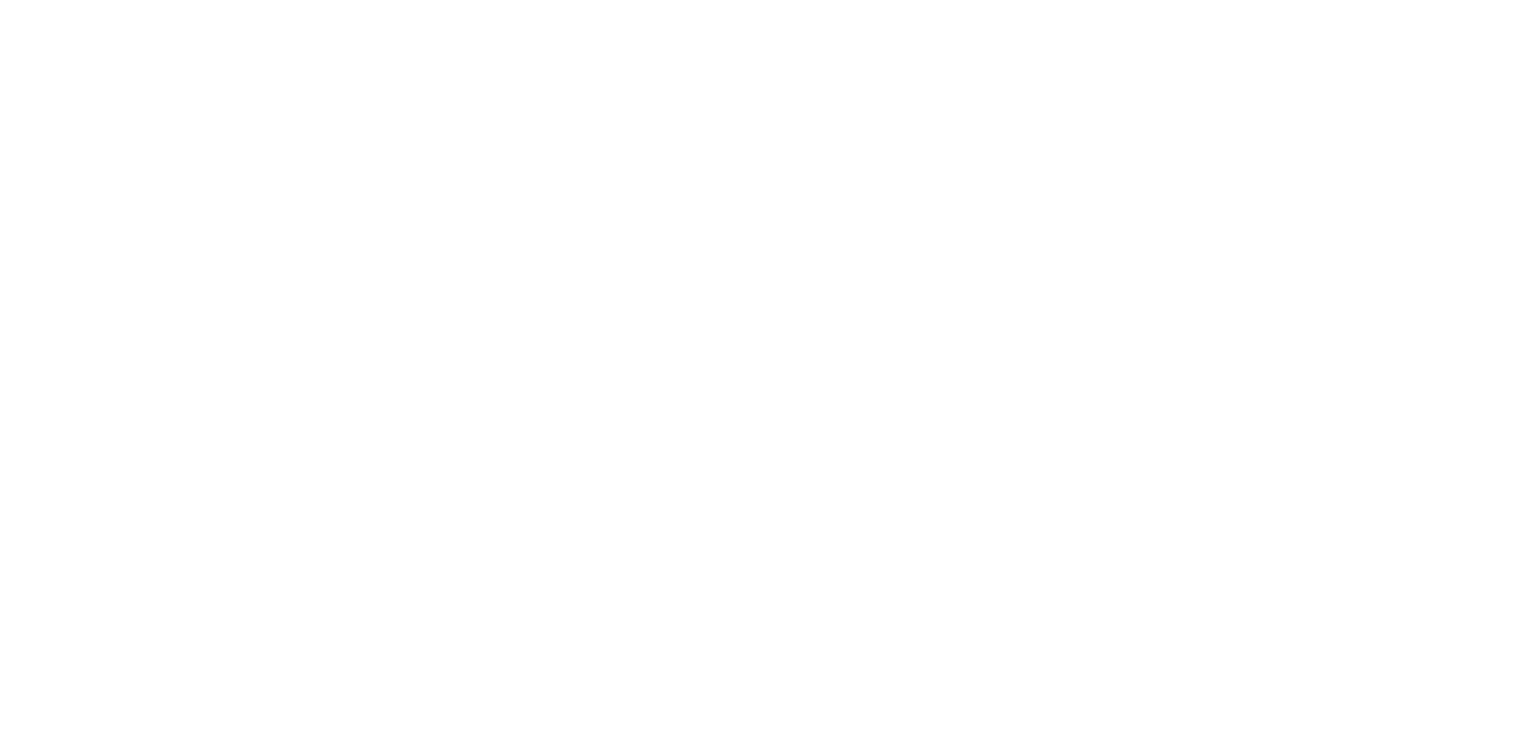 scroll, scrollTop: 0, scrollLeft: 0, axis: both 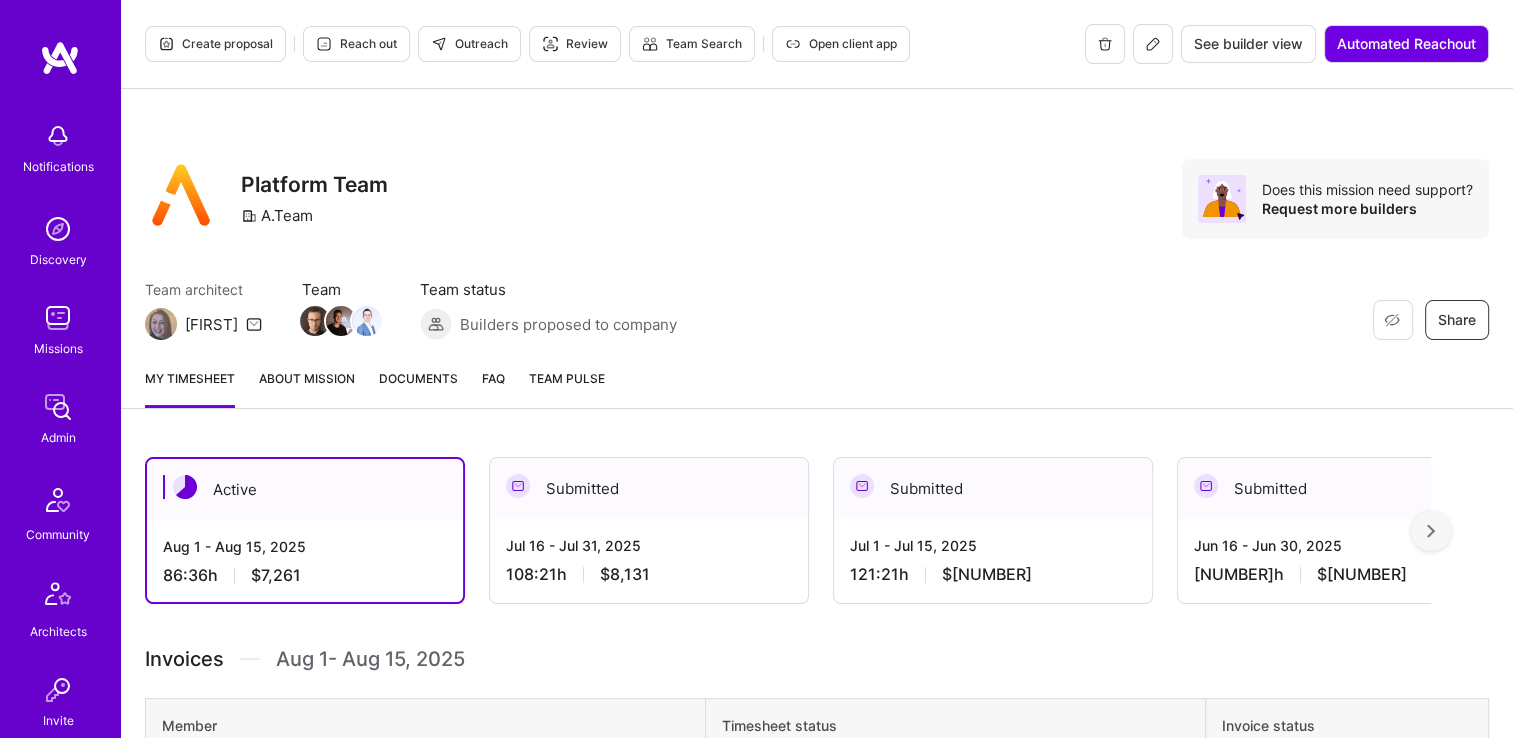 click on "Documents" at bounding box center [418, 378] 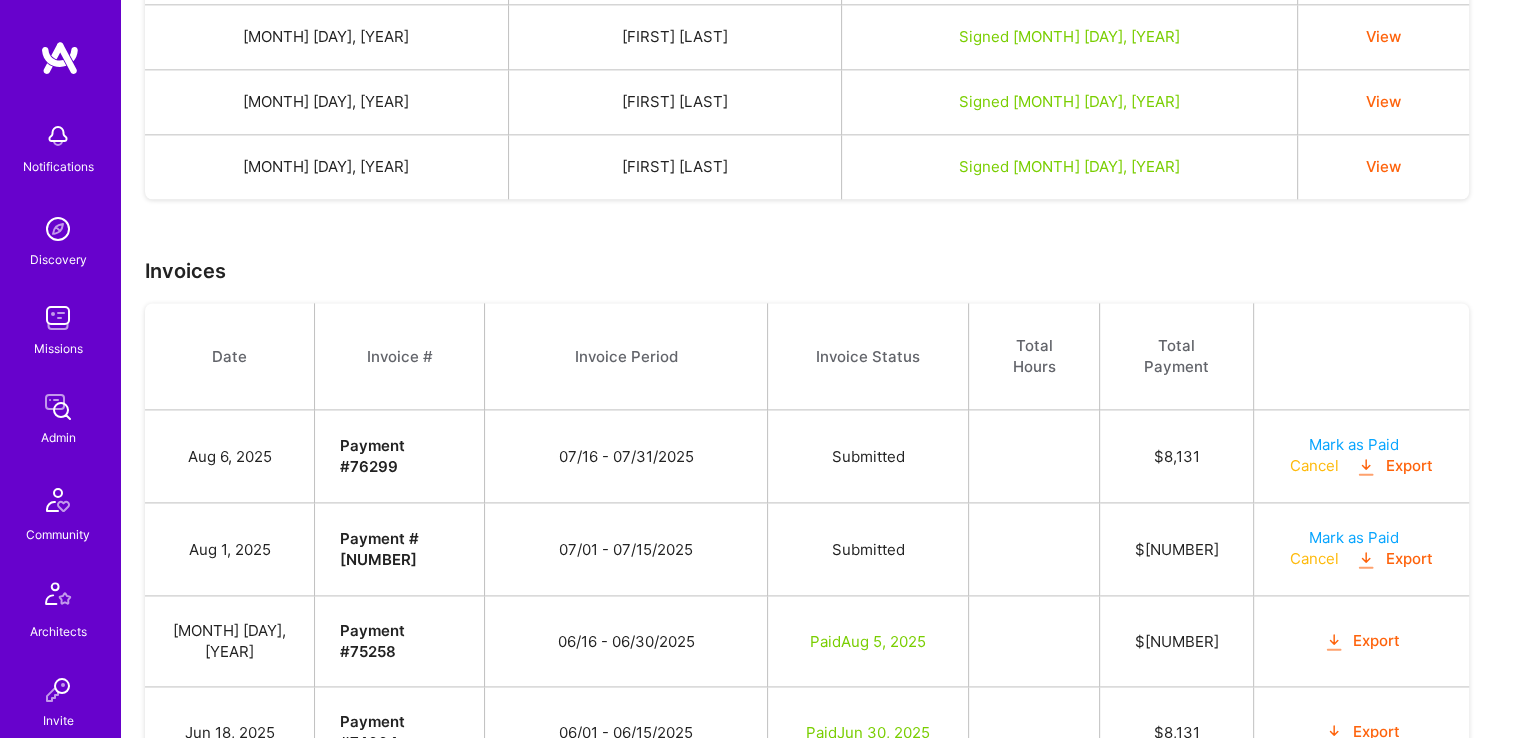 scroll, scrollTop: 2600, scrollLeft: 0, axis: vertical 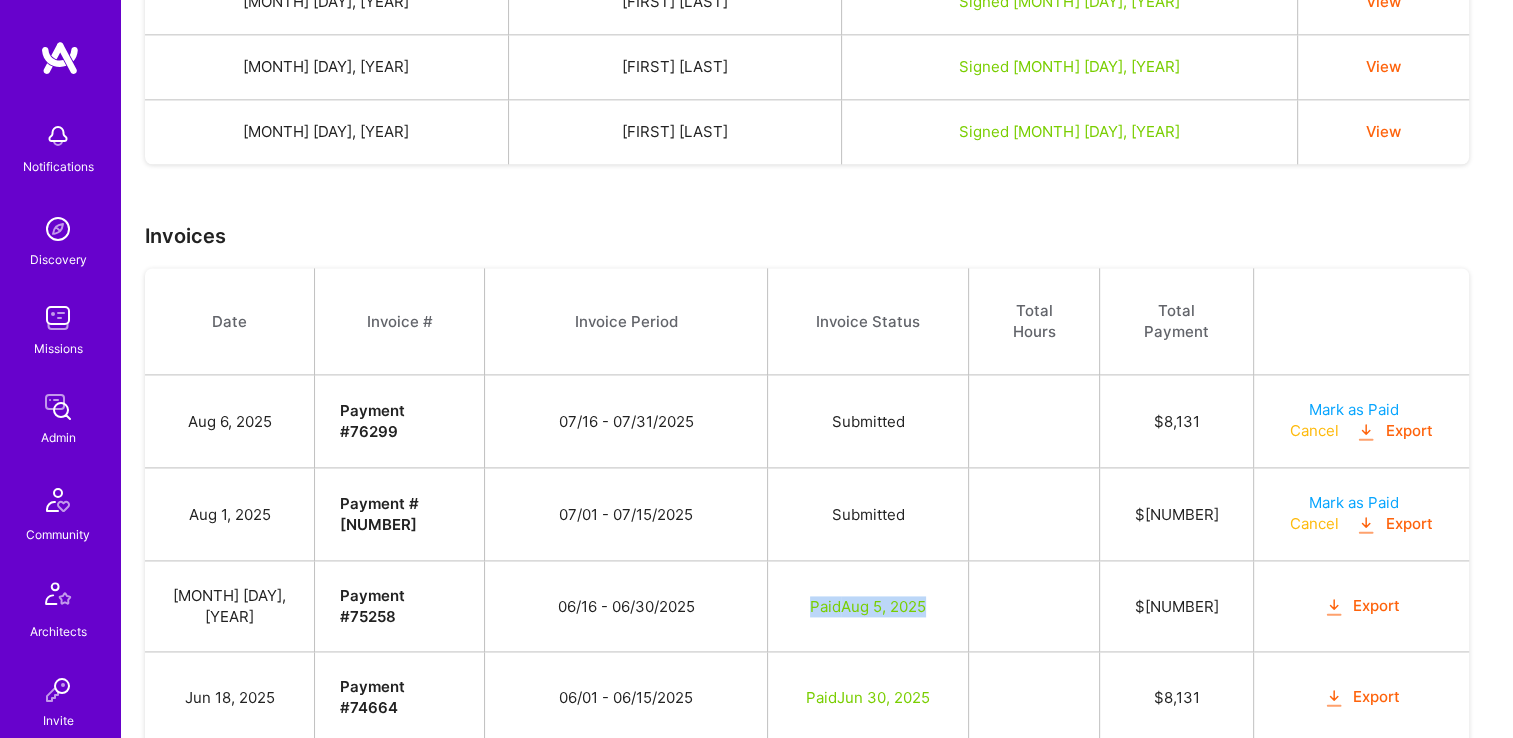 drag, startPoint x: 819, startPoint y: 522, endPoint x: 690, endPoint y: 533, distance: 129.46814 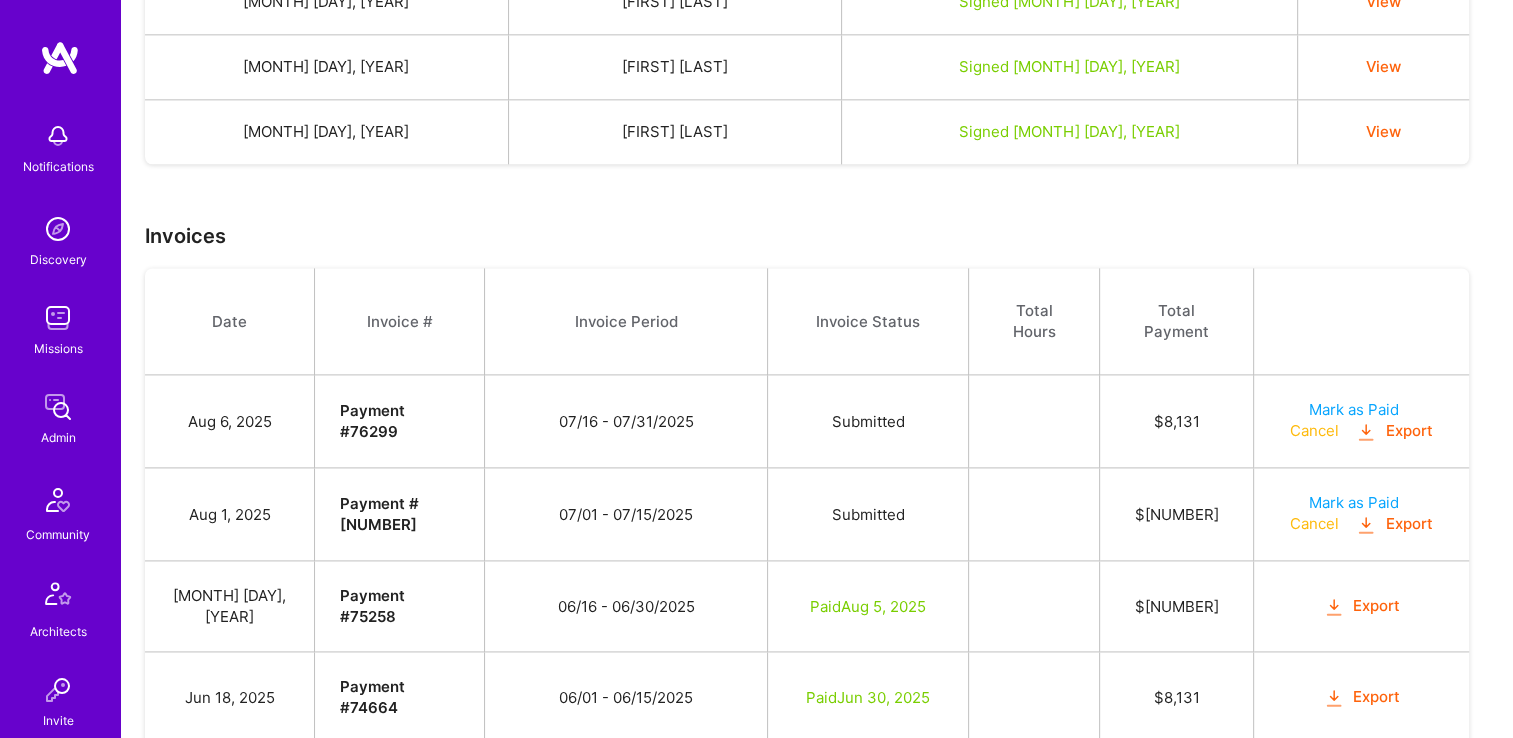 click on "$ 9,291" at bounding box center [1176, 606] 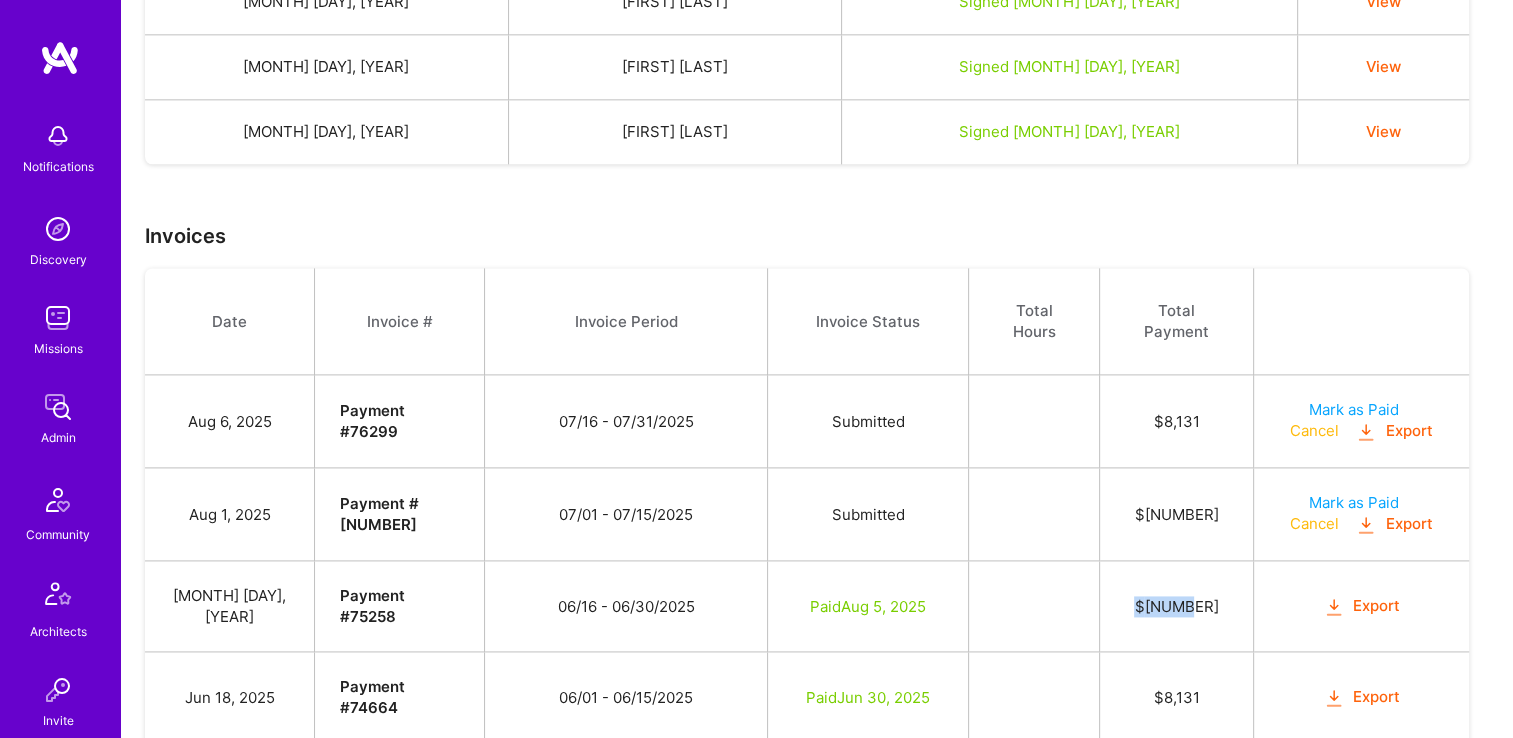 drag, startPoint x: 1104, startPoint y: 522, endPoint x: 988, endPoint y: 522, distance: 116 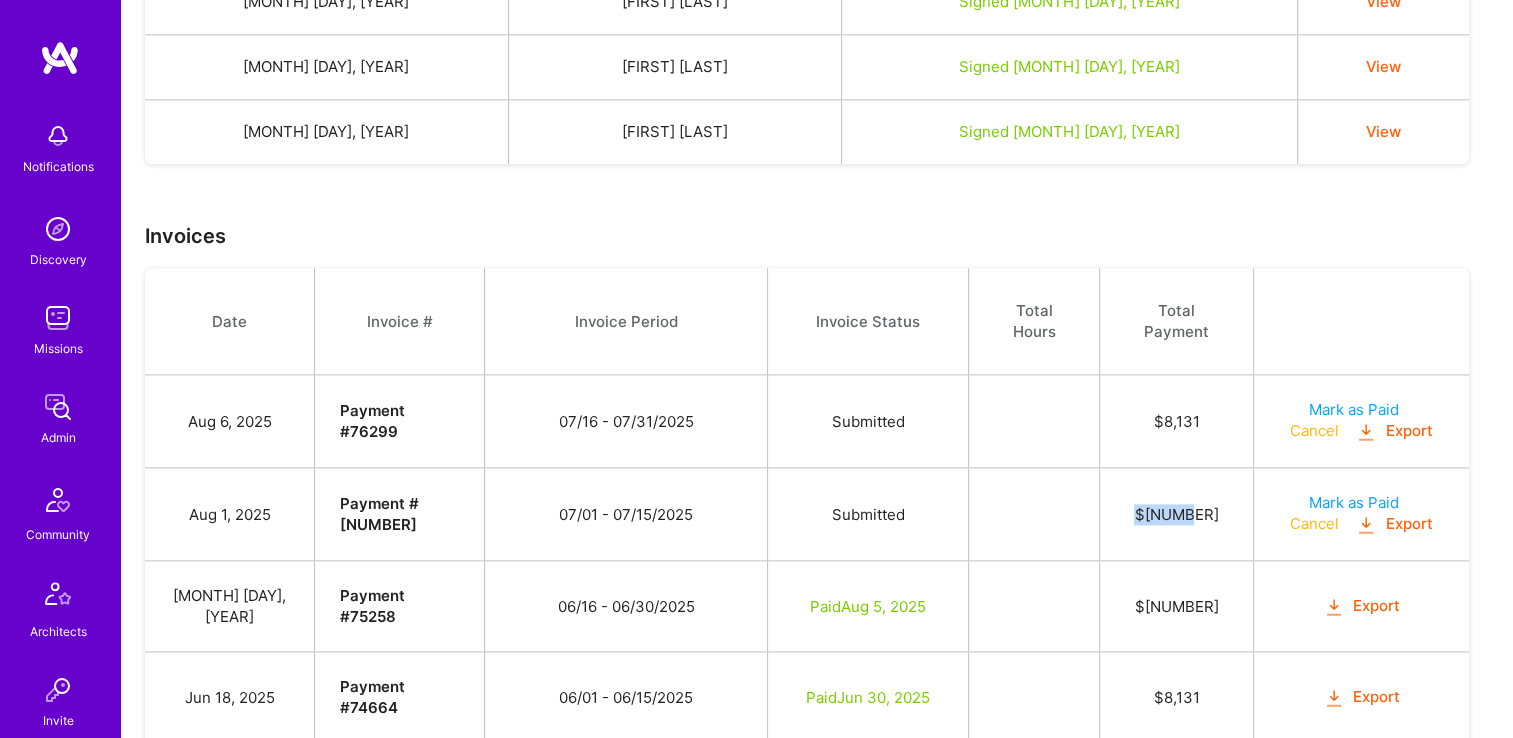 drag, startPoint x: 1102, startPoint y: 450, endPoint x: 1037, endPoint y: 450, distance: 65 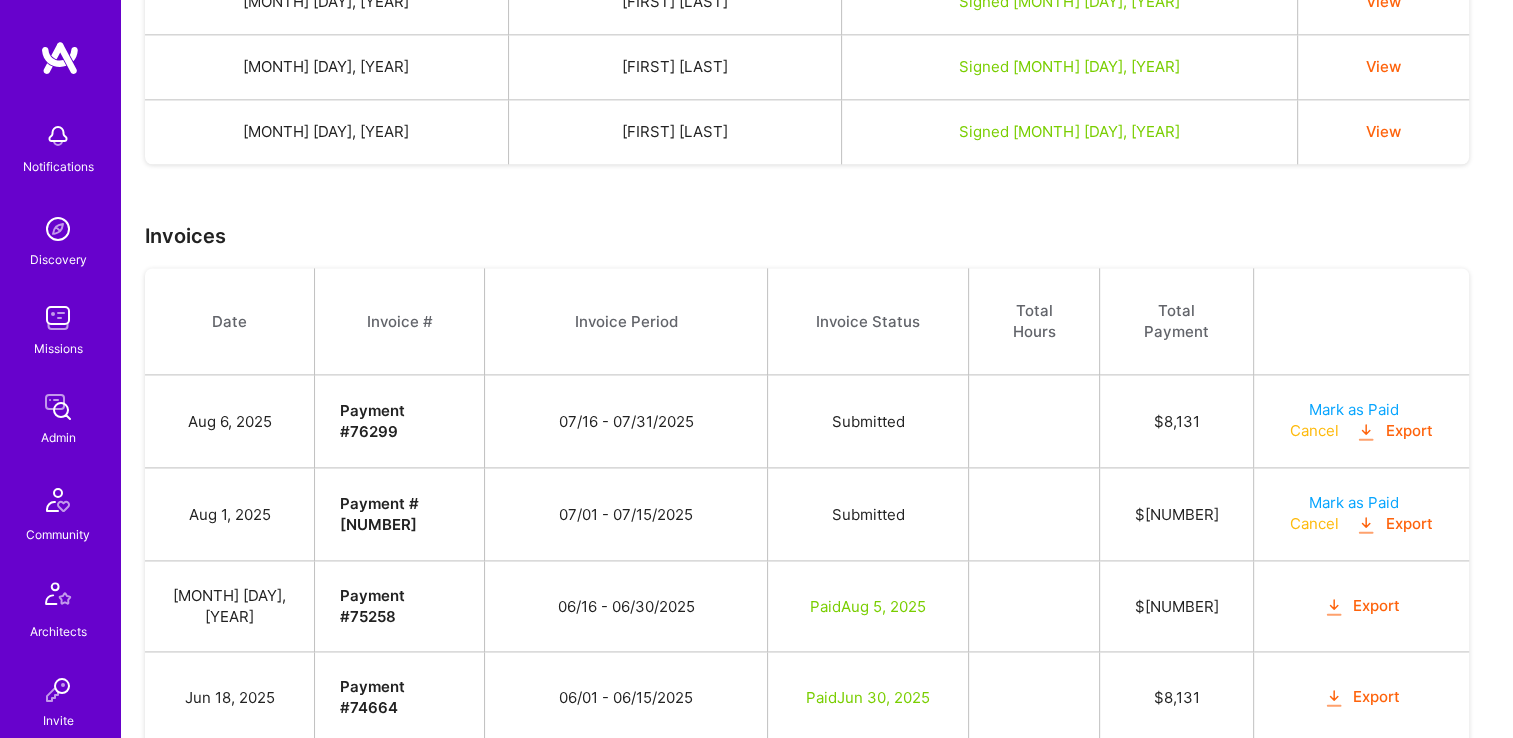 click on "$ 8,131" at bounding box center (1176, 421) 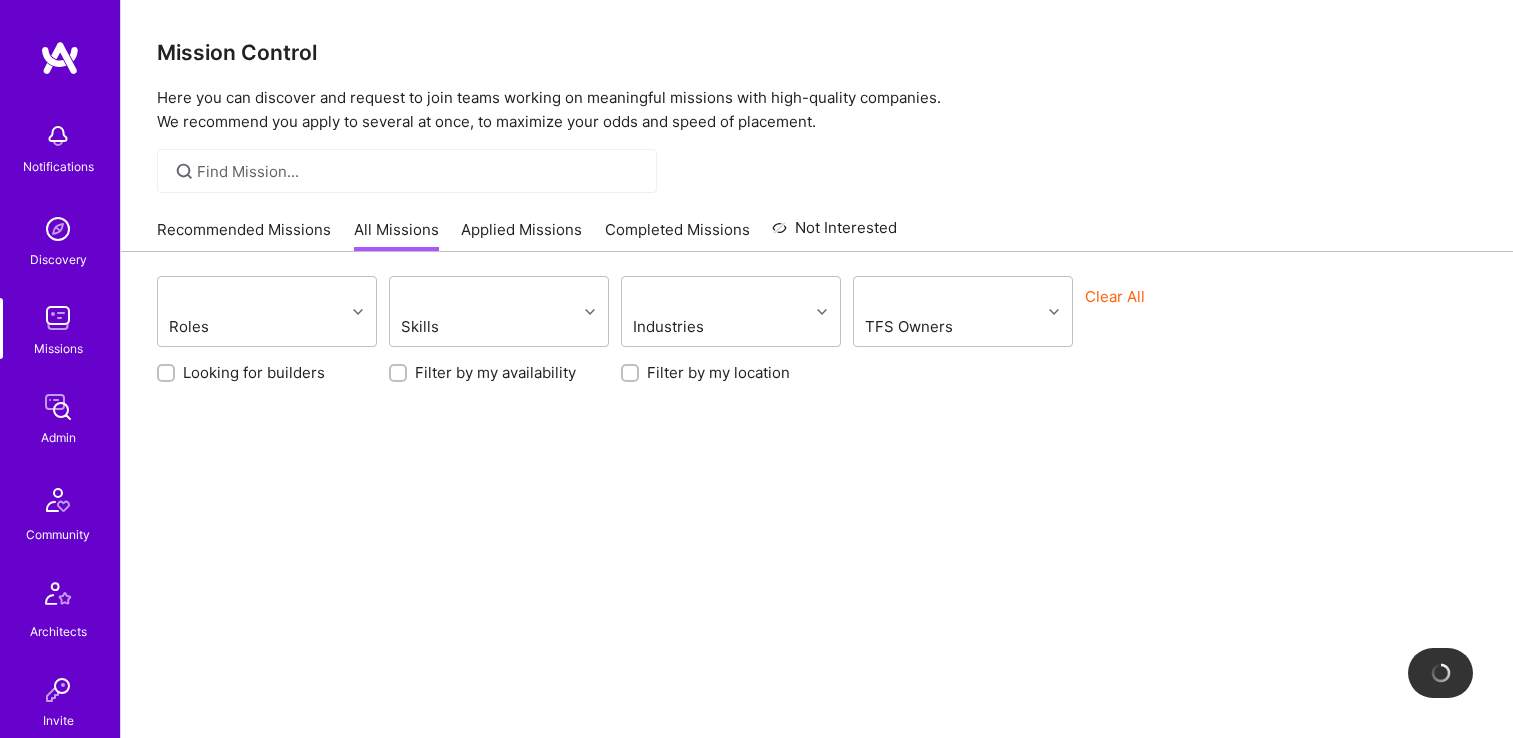 scroll, scrollTop: 0, scrollLeft: 0, axis: both 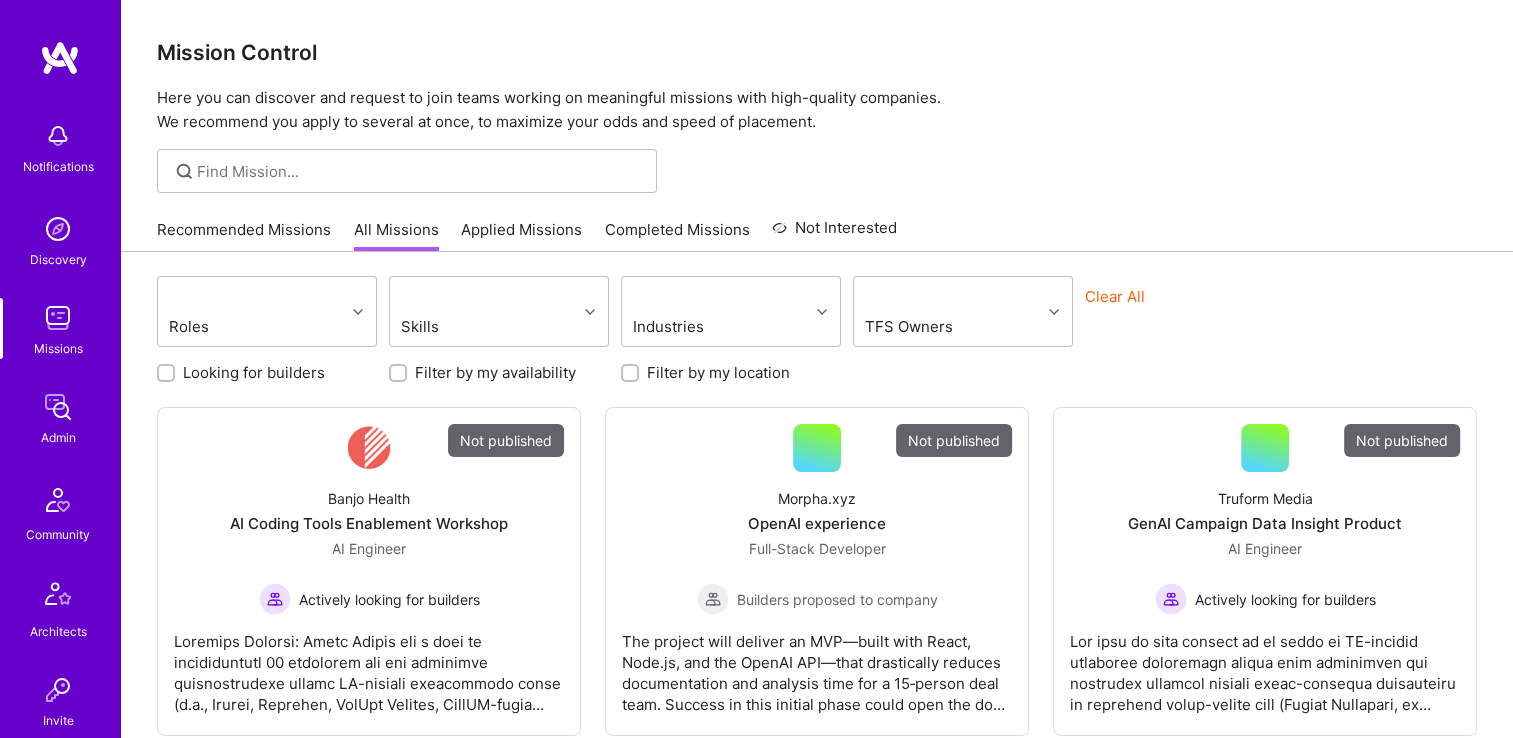 click at bounding box center [58, 407] 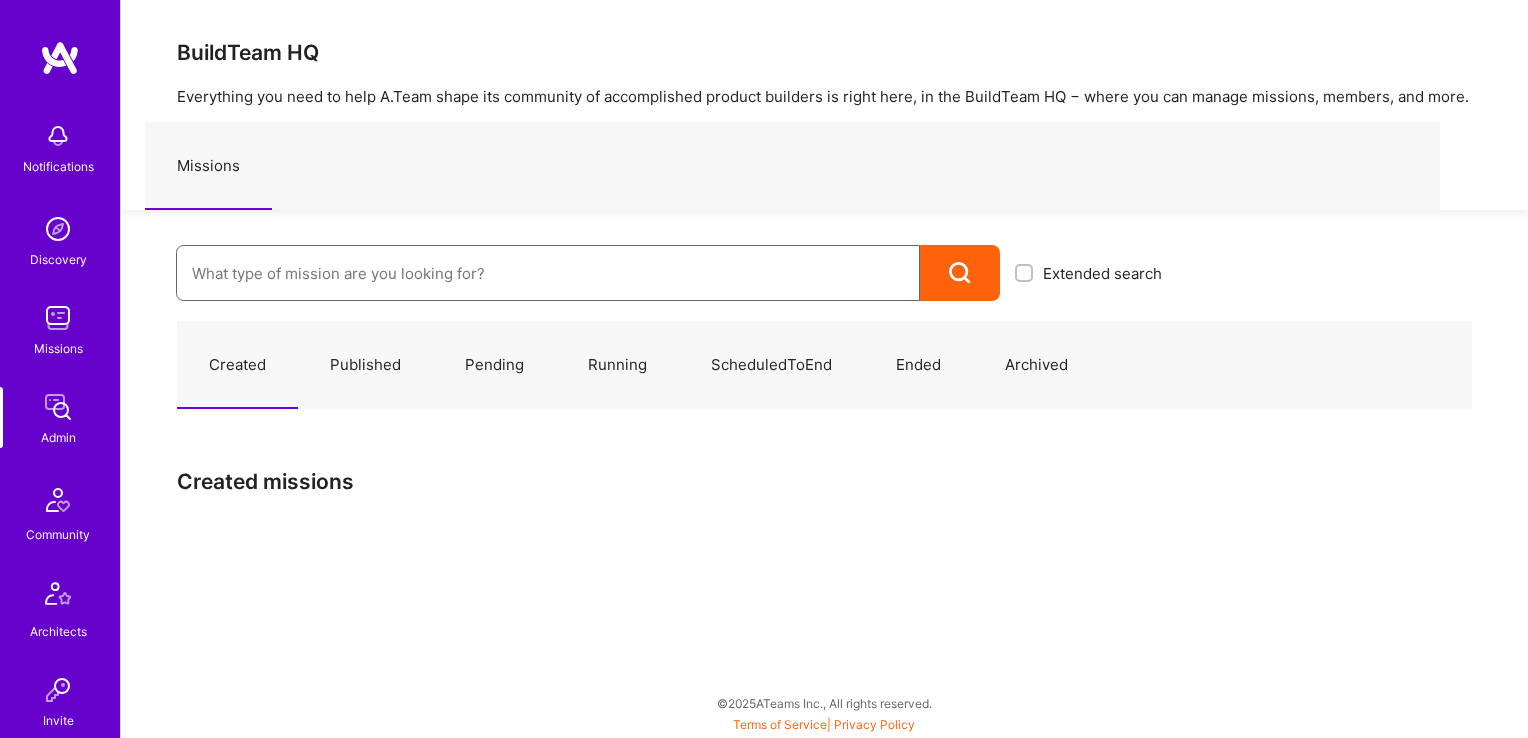 click at bounding box center [548, 273] 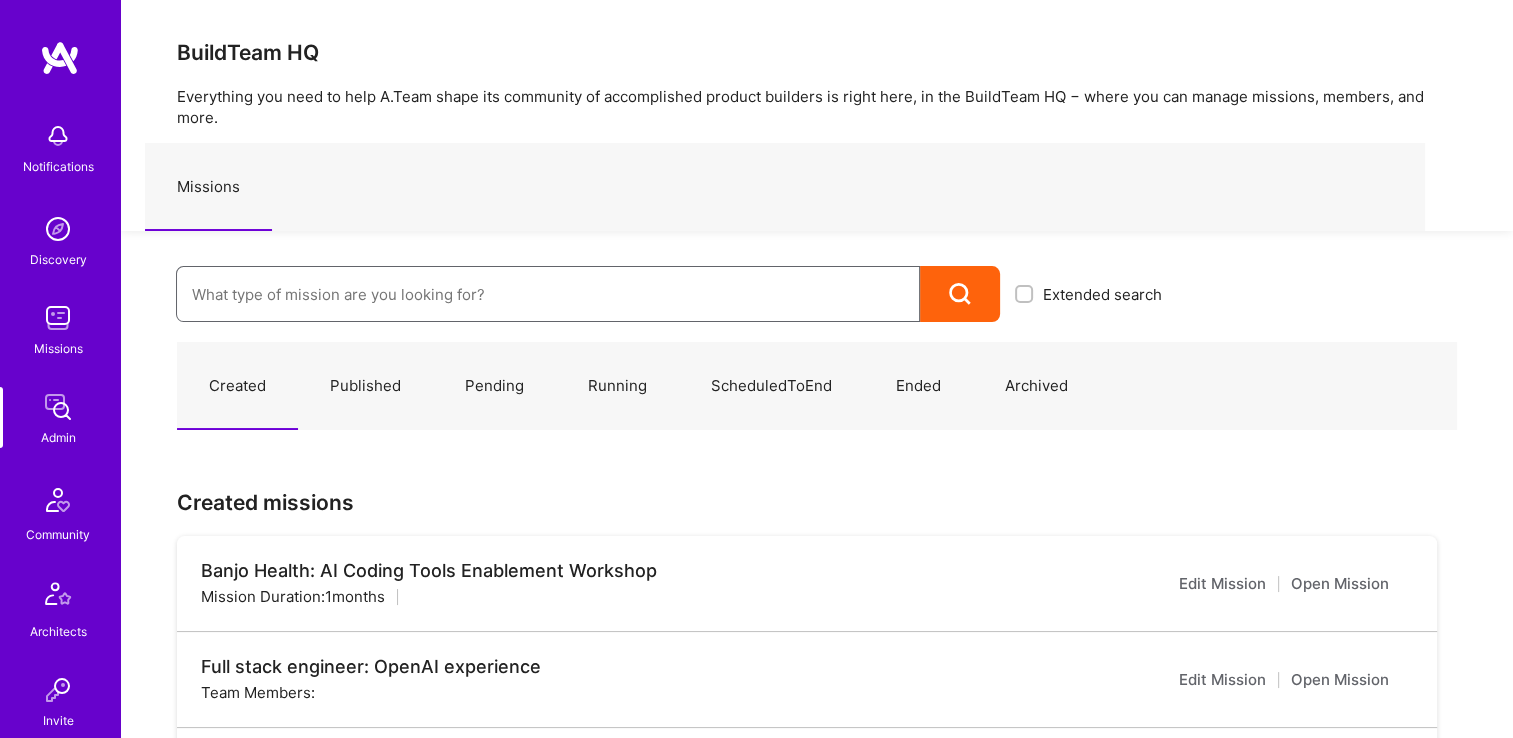 paste on "A.Team: Growth Platform" 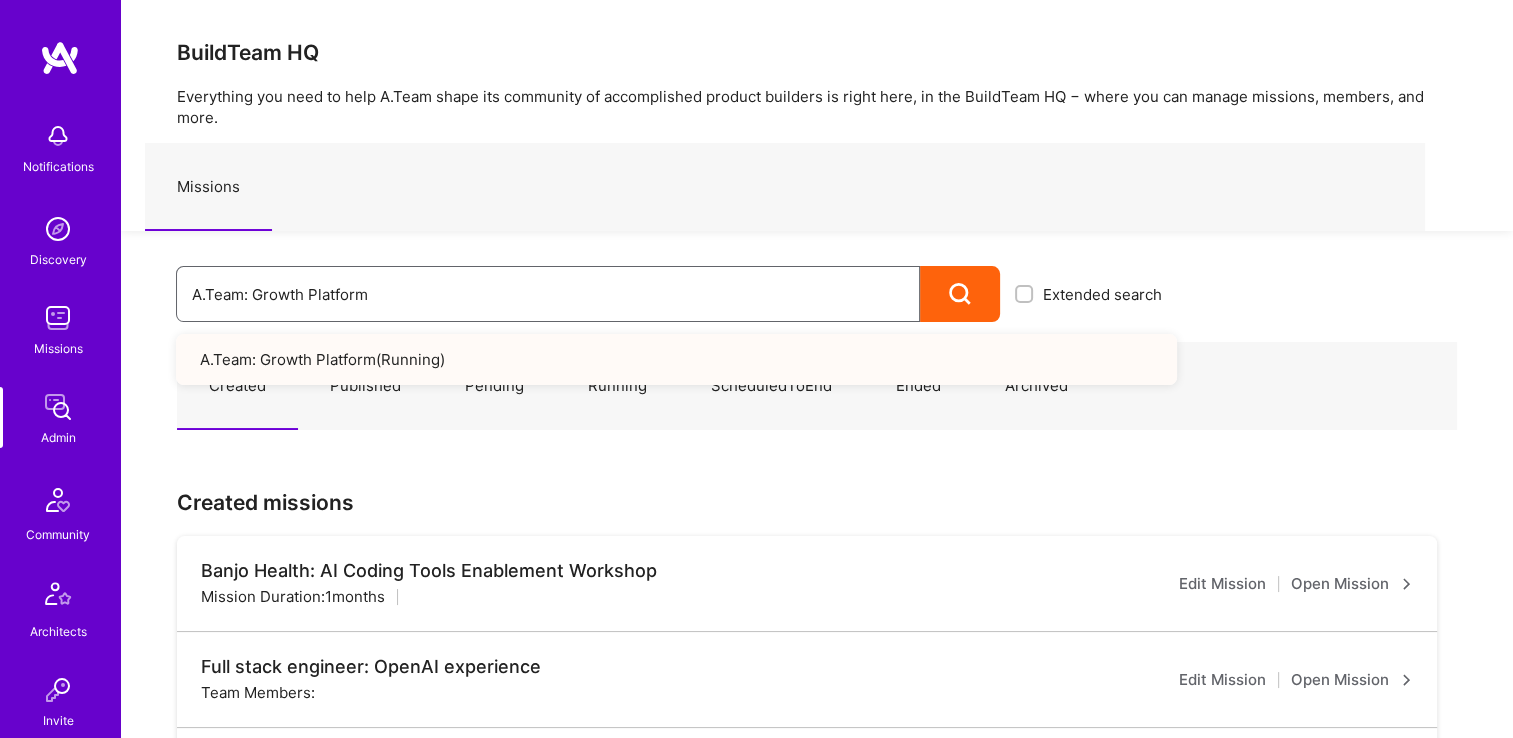 drag, startPoint x: 382, startPoint y: 288, endPoint x: 180, endPoint y: 258, distance: 204.21558 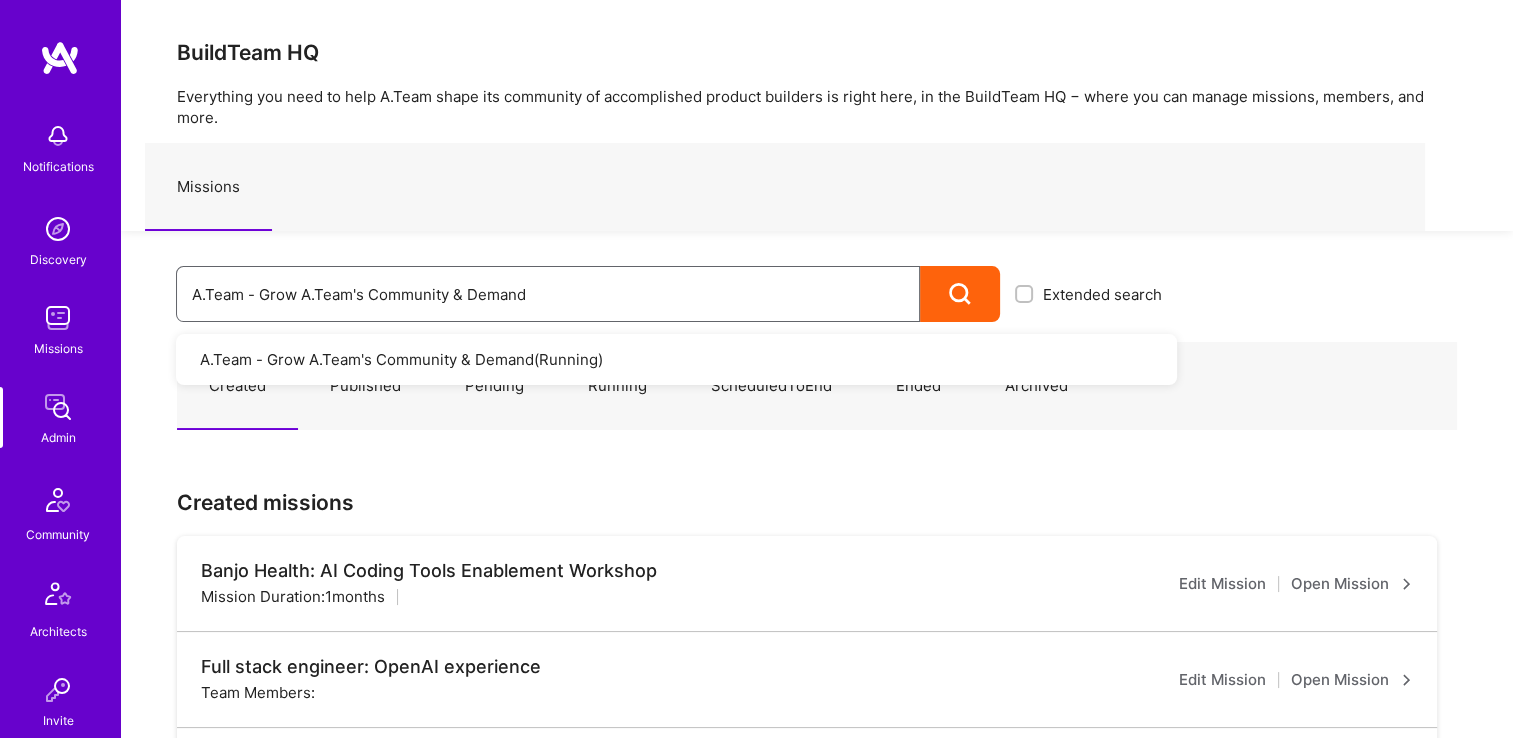 type on "A.Team - Grow A.Team's Community & Demand" 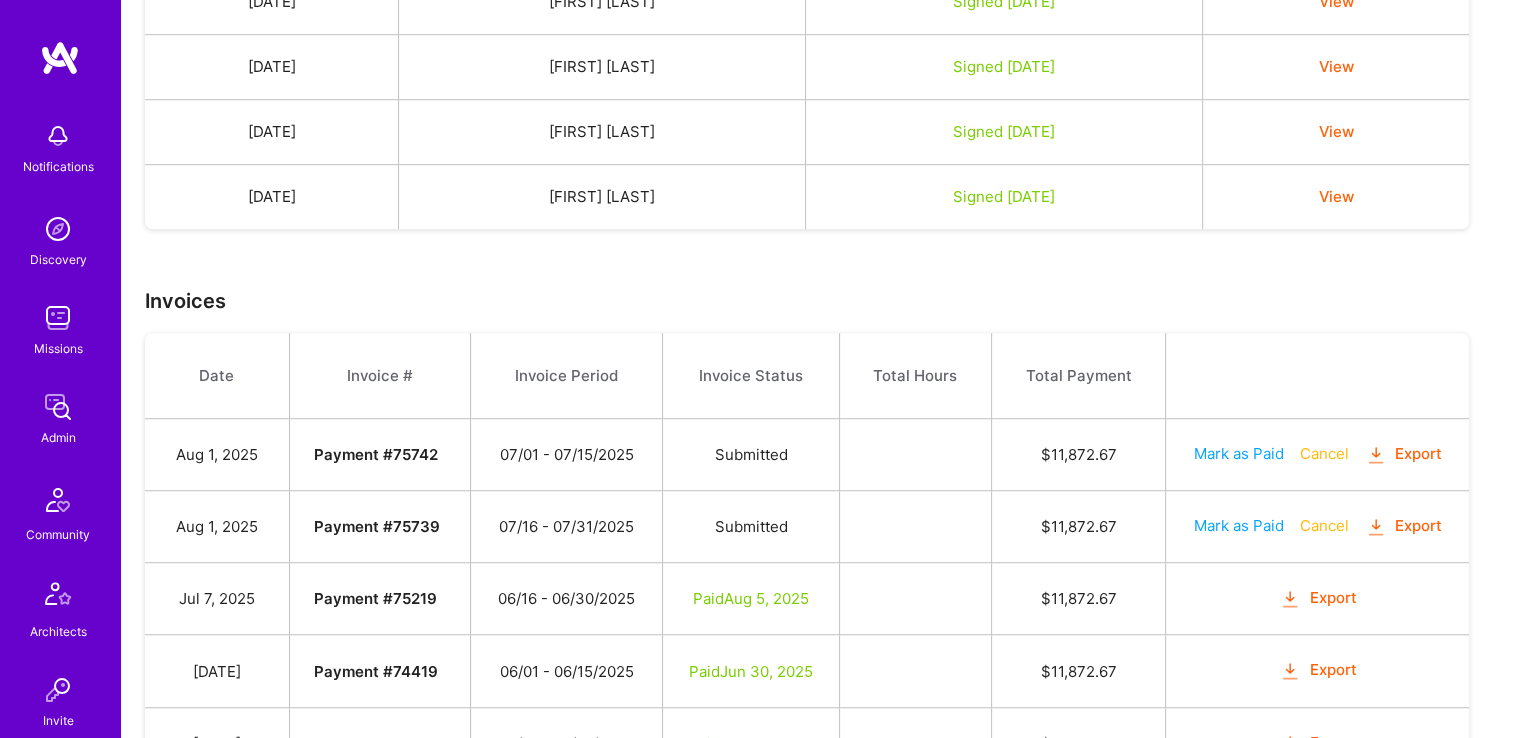 scroll, scrollTop: 1500, scrollLeft: 0, axis: vertical 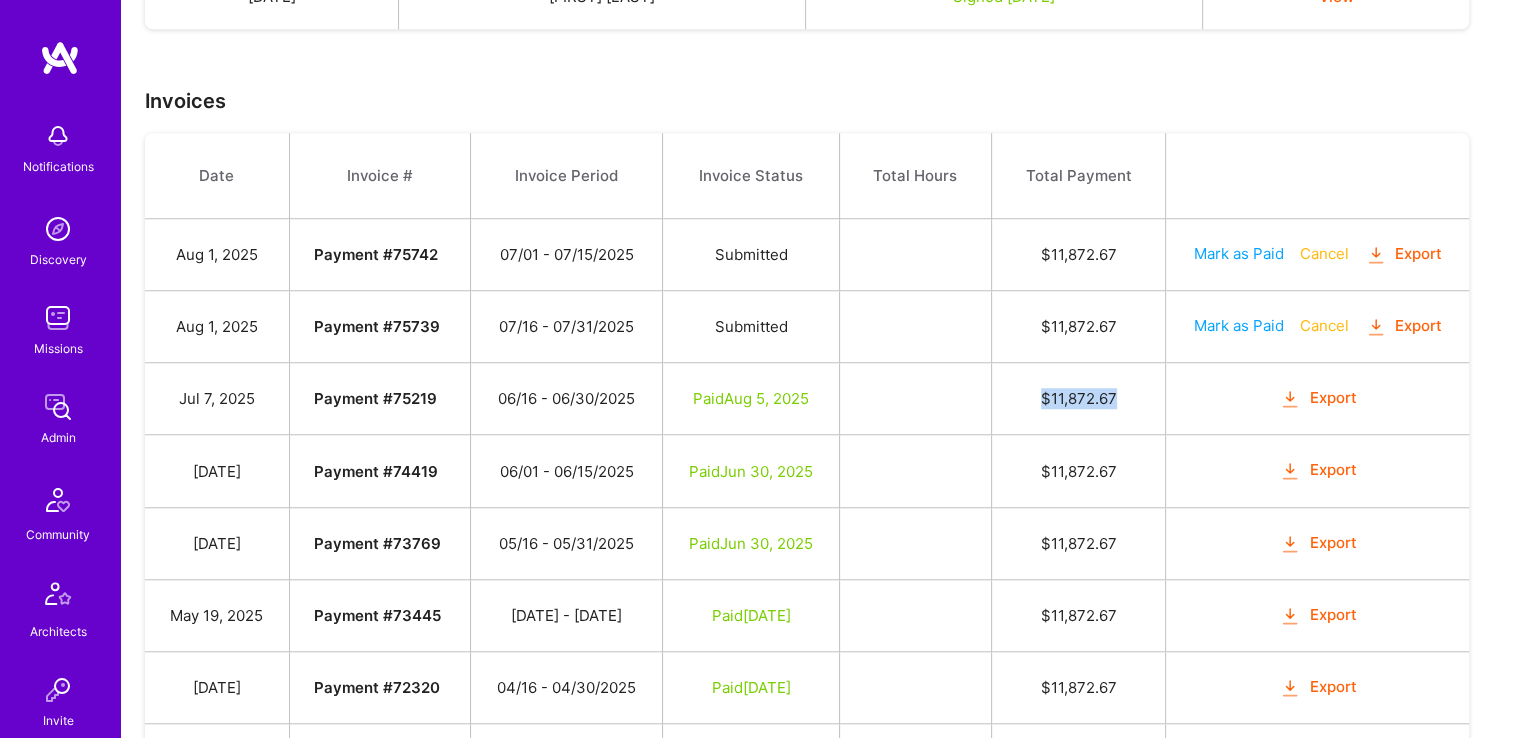 drag, startPoint x: 1120, startPoint y: 388, endPoint x: 980, endPoint y: 394, distance: 140.12851 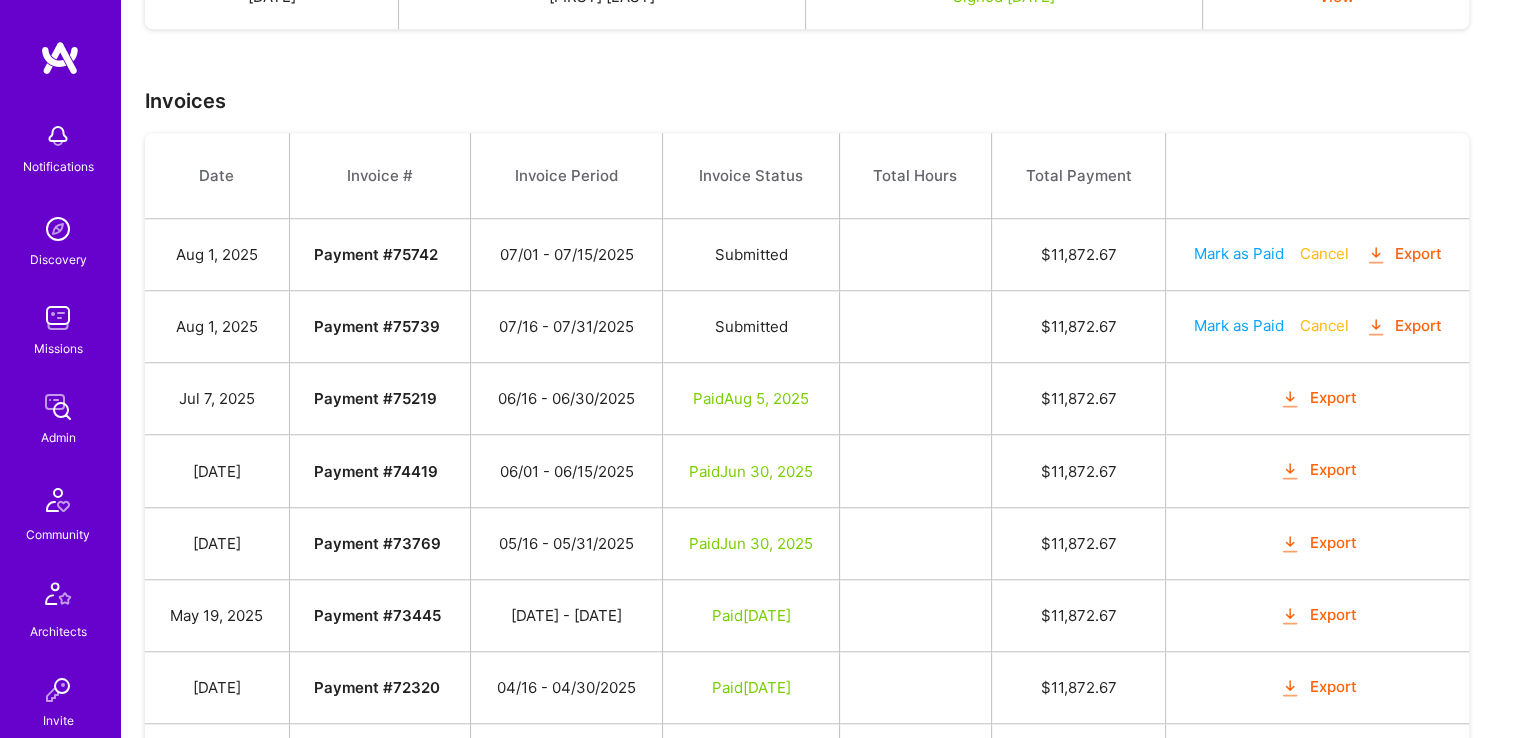 drag, startPoint x: 980, startPoint y: 394, endPoint x: 943, endPoint y: 258, distance: 140.94325 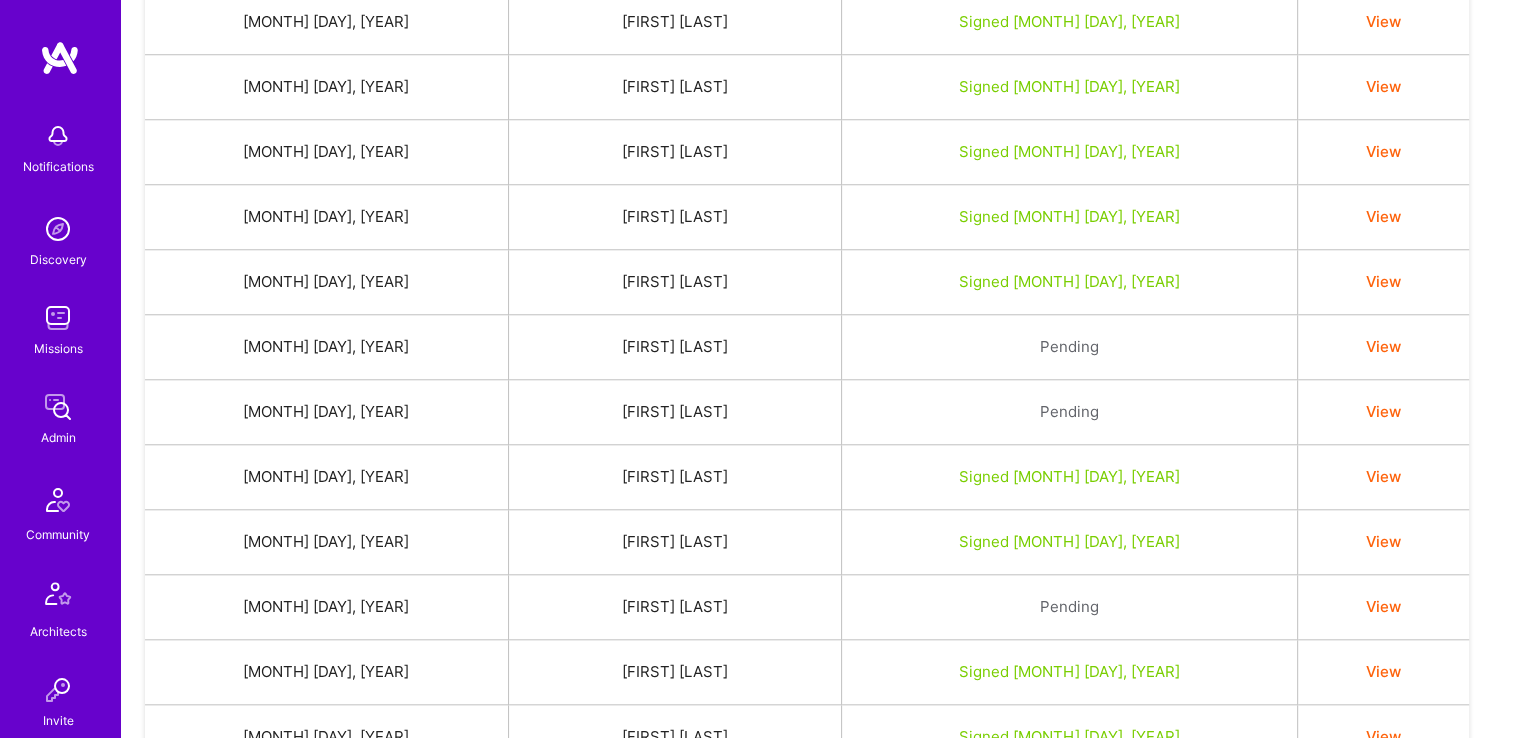 scroll, scrollTop: 2500, scrollLeft: 0, axis: vertical 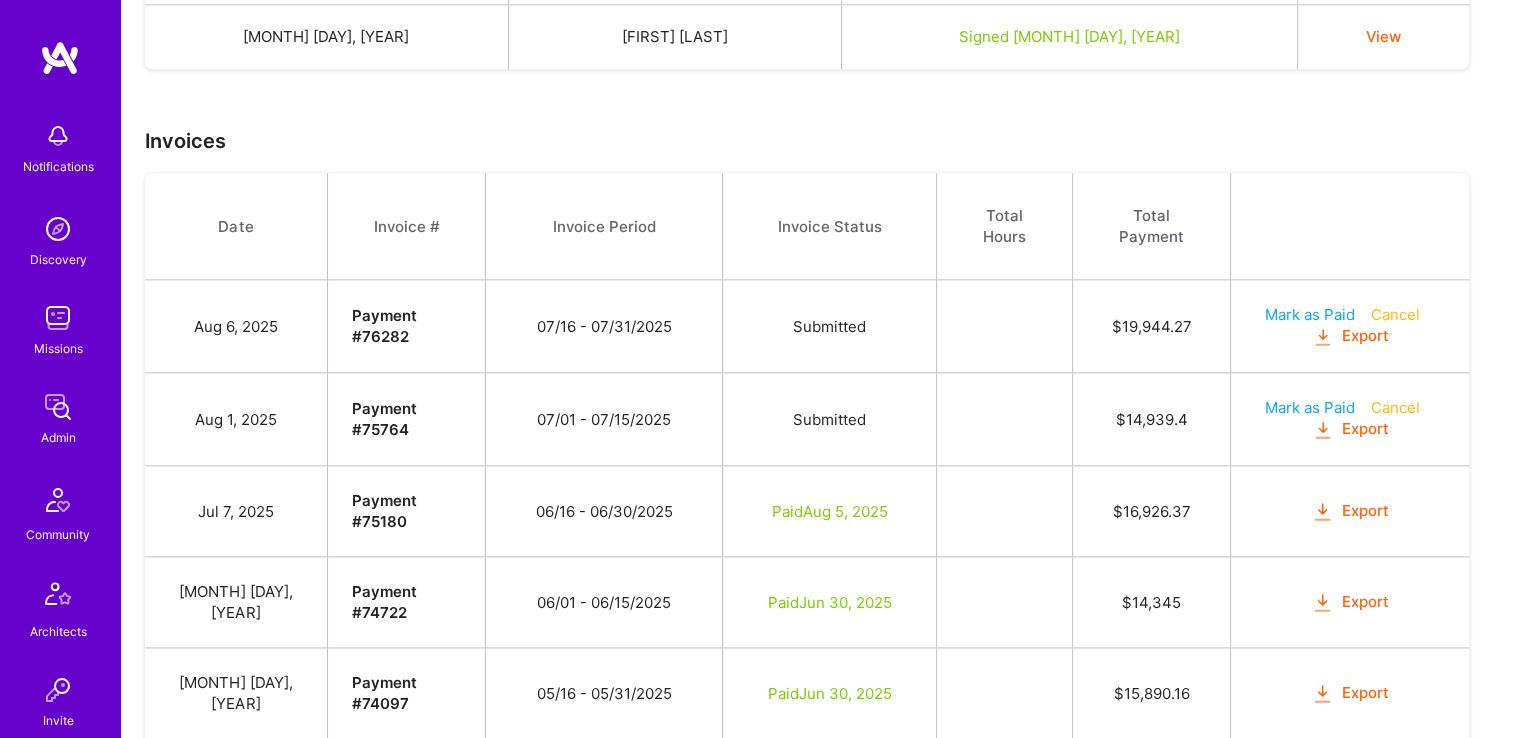 click on "Export" at bounding box center [1350, 429] 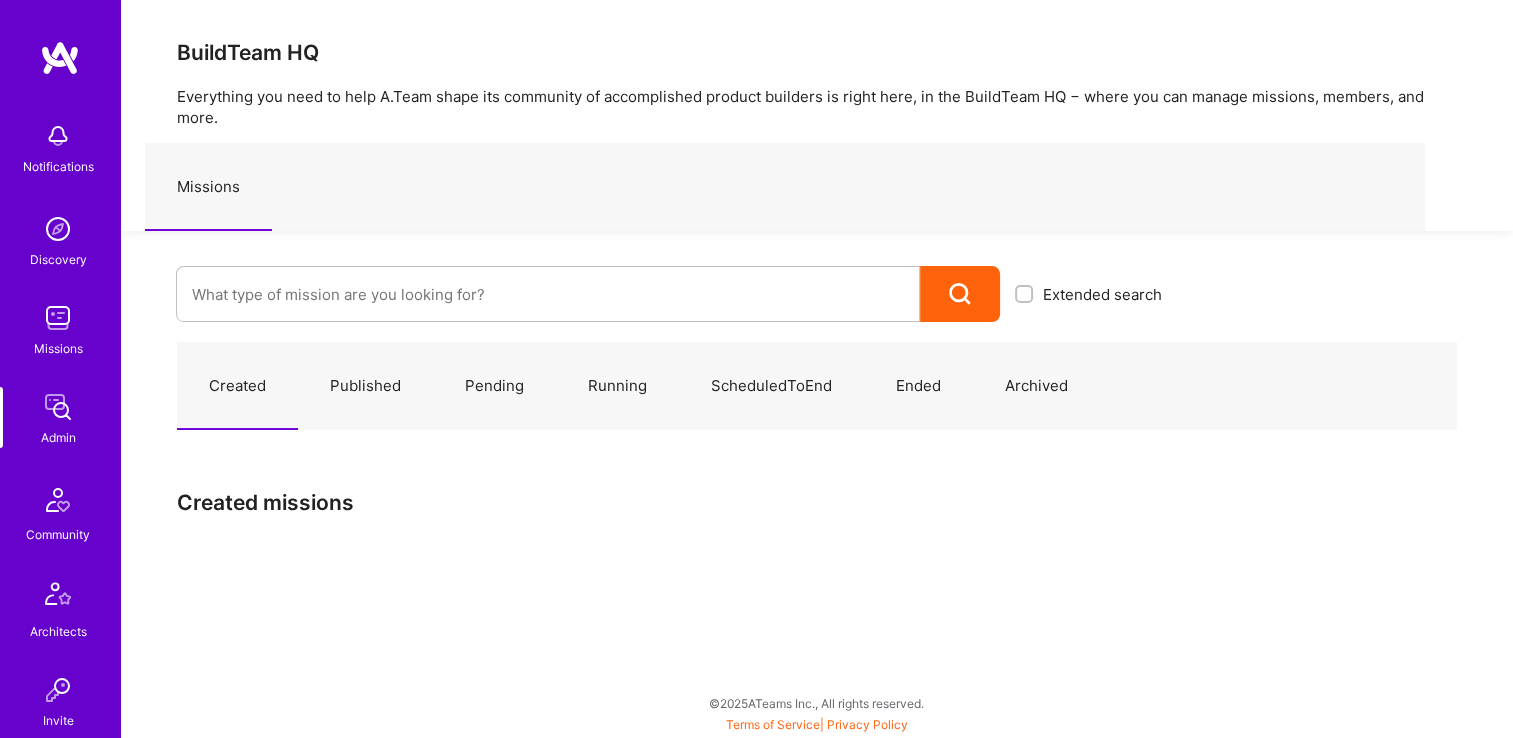scroll, scrollTop: 0, scrollLeft: 0, axis: both 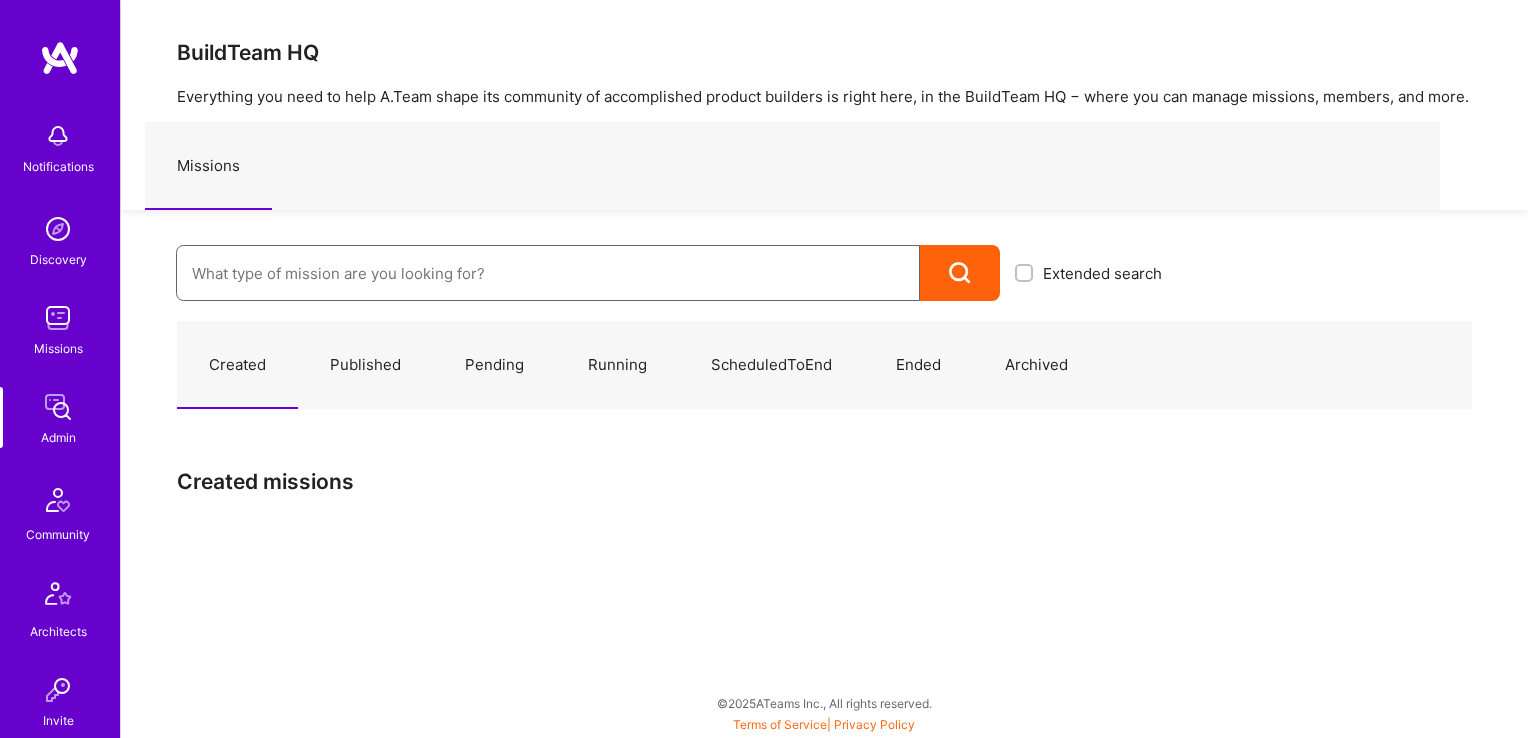 click at bounding box center (548, 273) 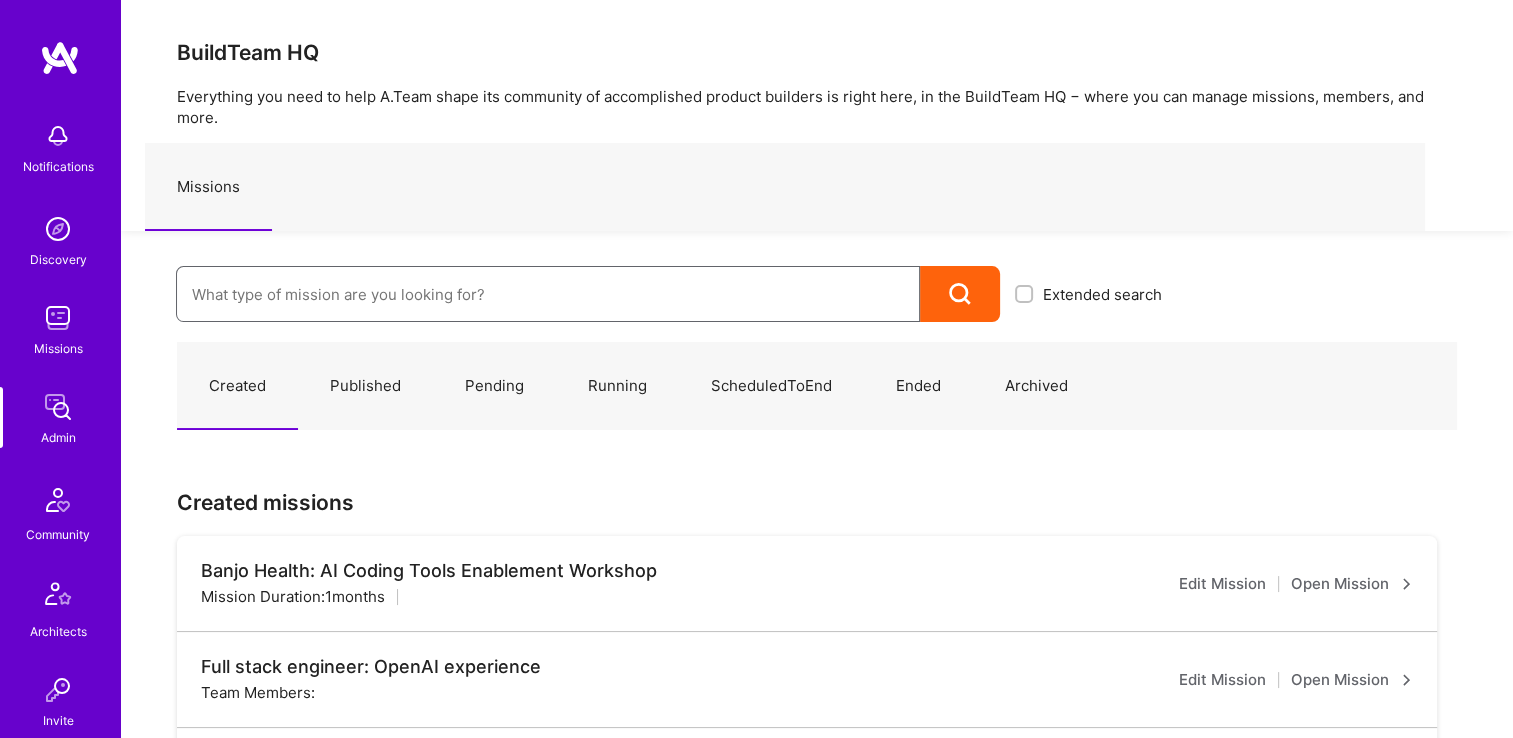 paste on "A.Team Marketplace Ops Team" 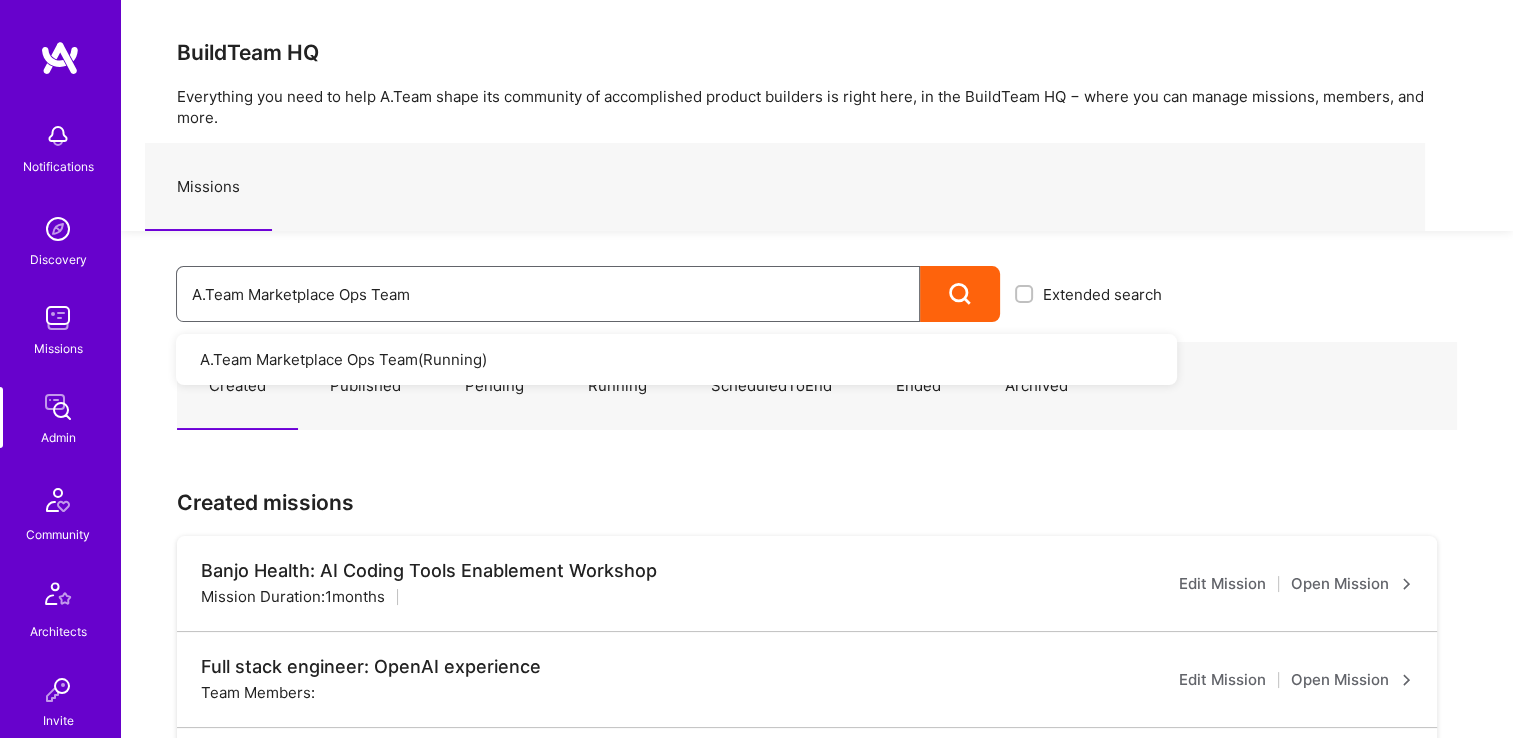 type on "A.Team Marketplace Ops Team" 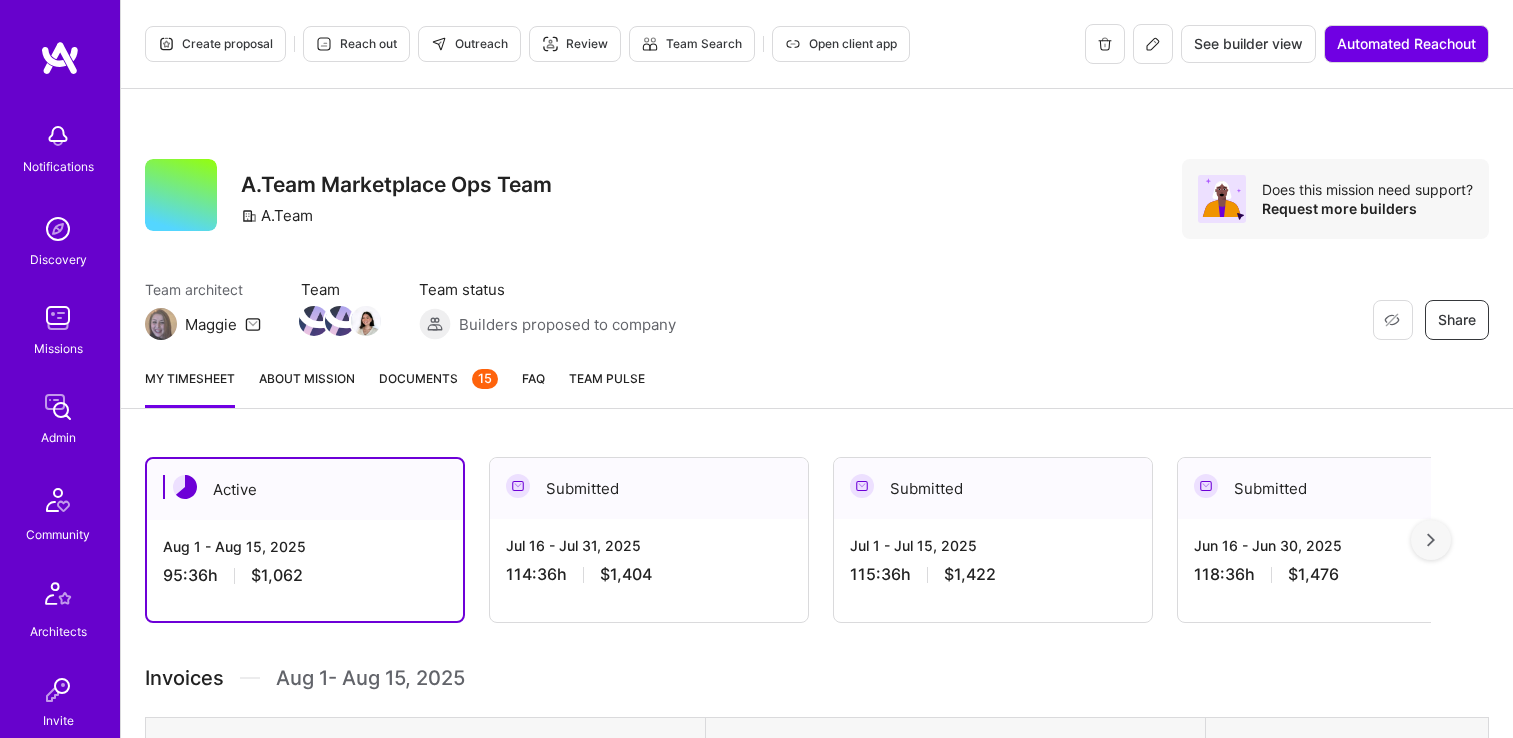 scroll, scrollTop: 0, scrollLeft: 0, axis: both 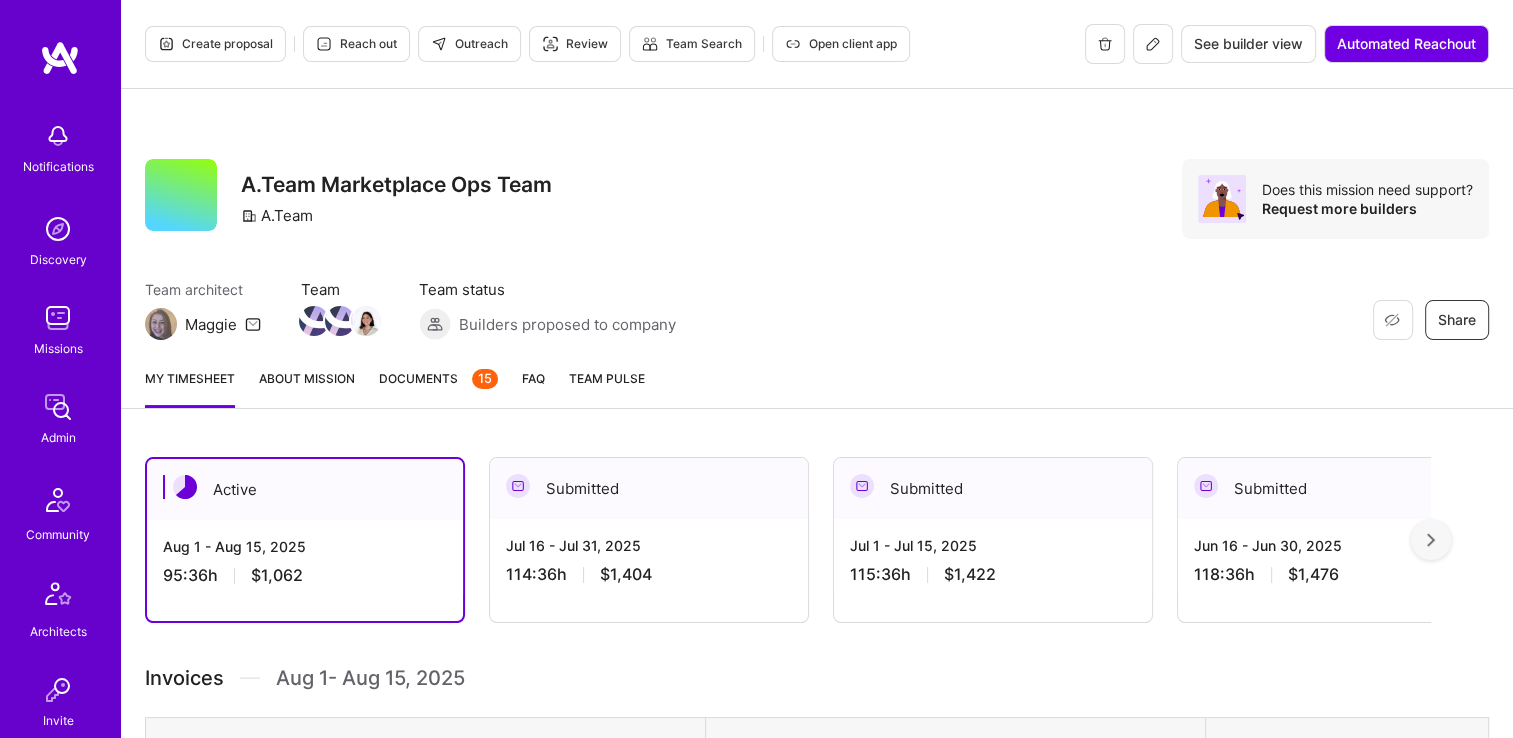 click on "Documents 15" at bounding box center (438, 378) 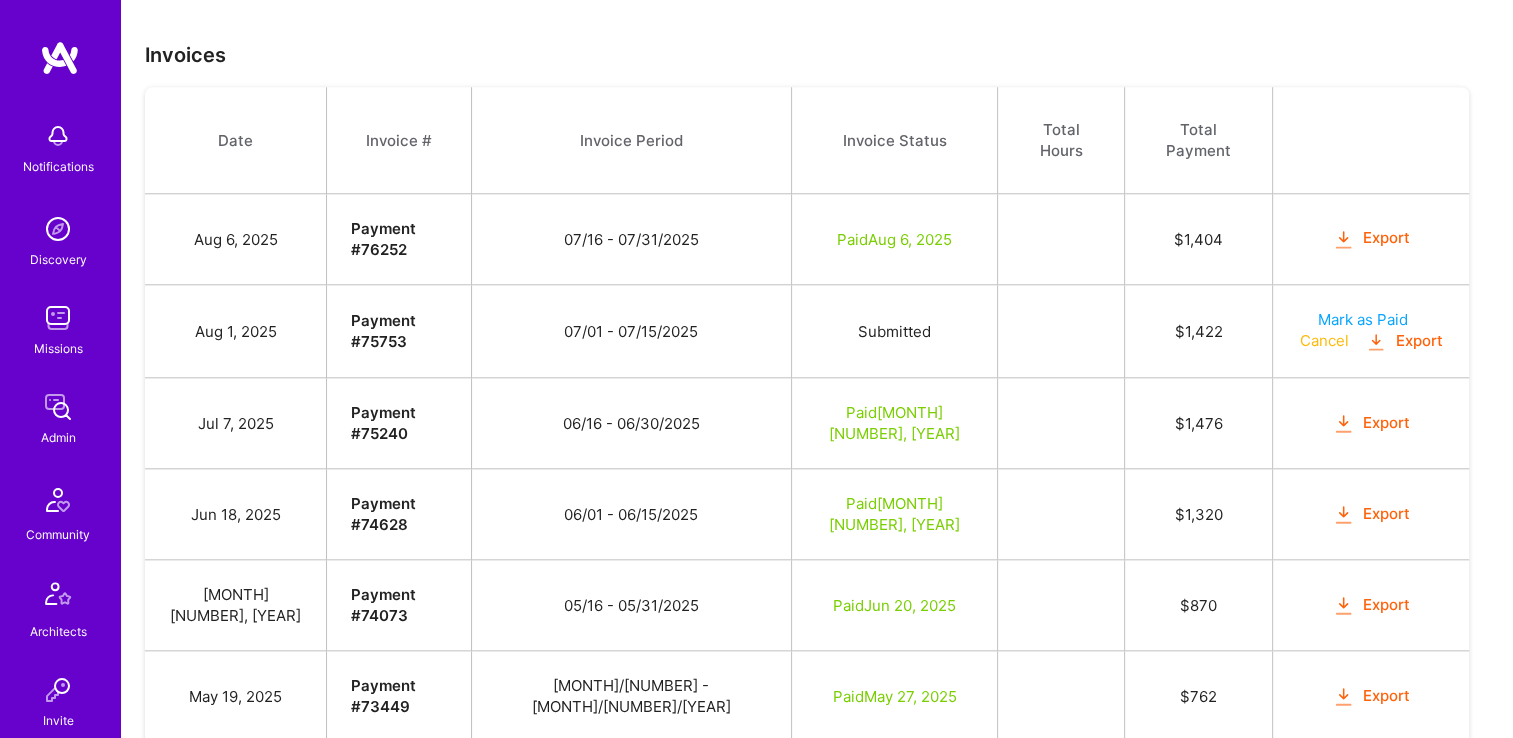 scroll, scrollTop: 2000, scrollLeft: 0, axis: vertical 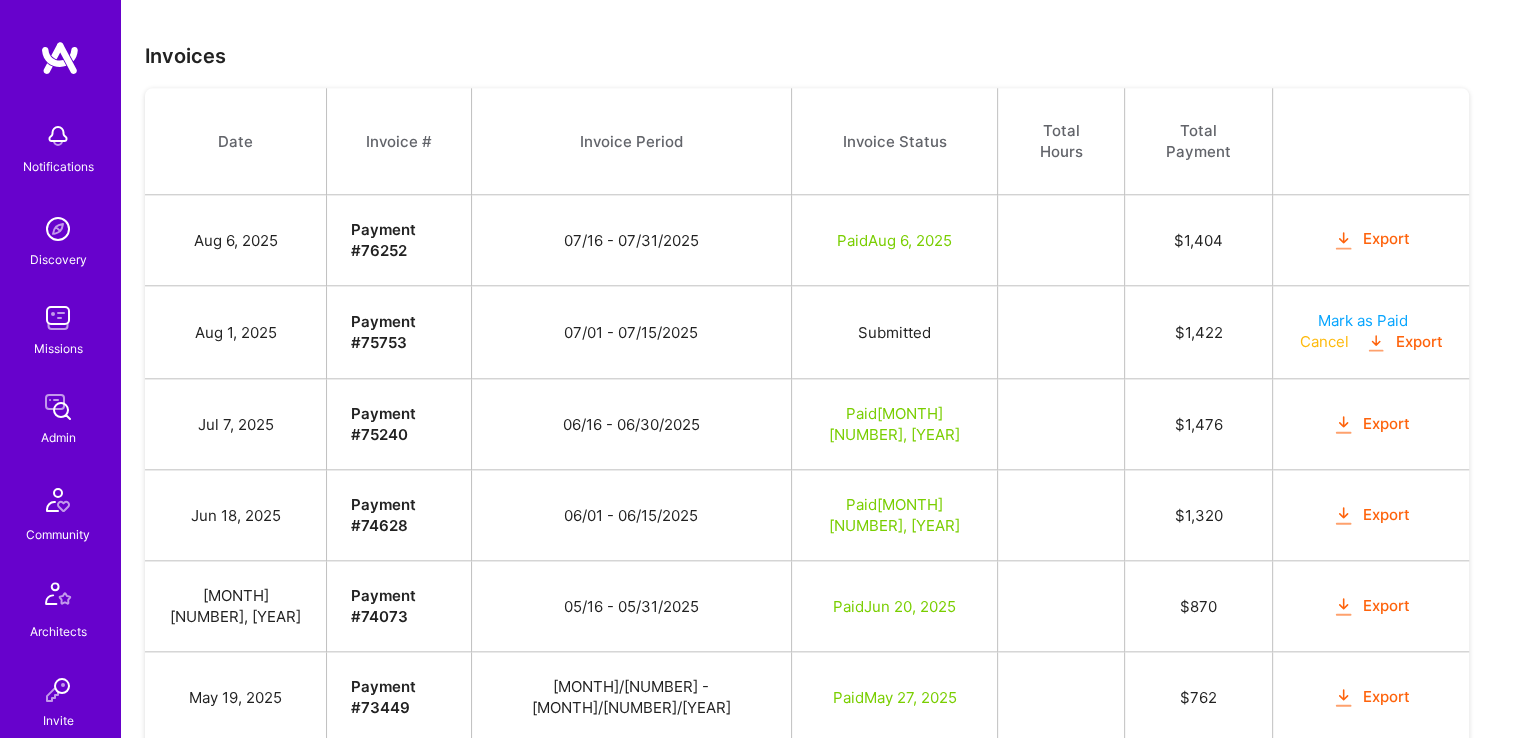 drag, startPoint x: 1114, startPoint y: 342, endPoint x: 1083, endPoint y: 345, distance: 31.144823 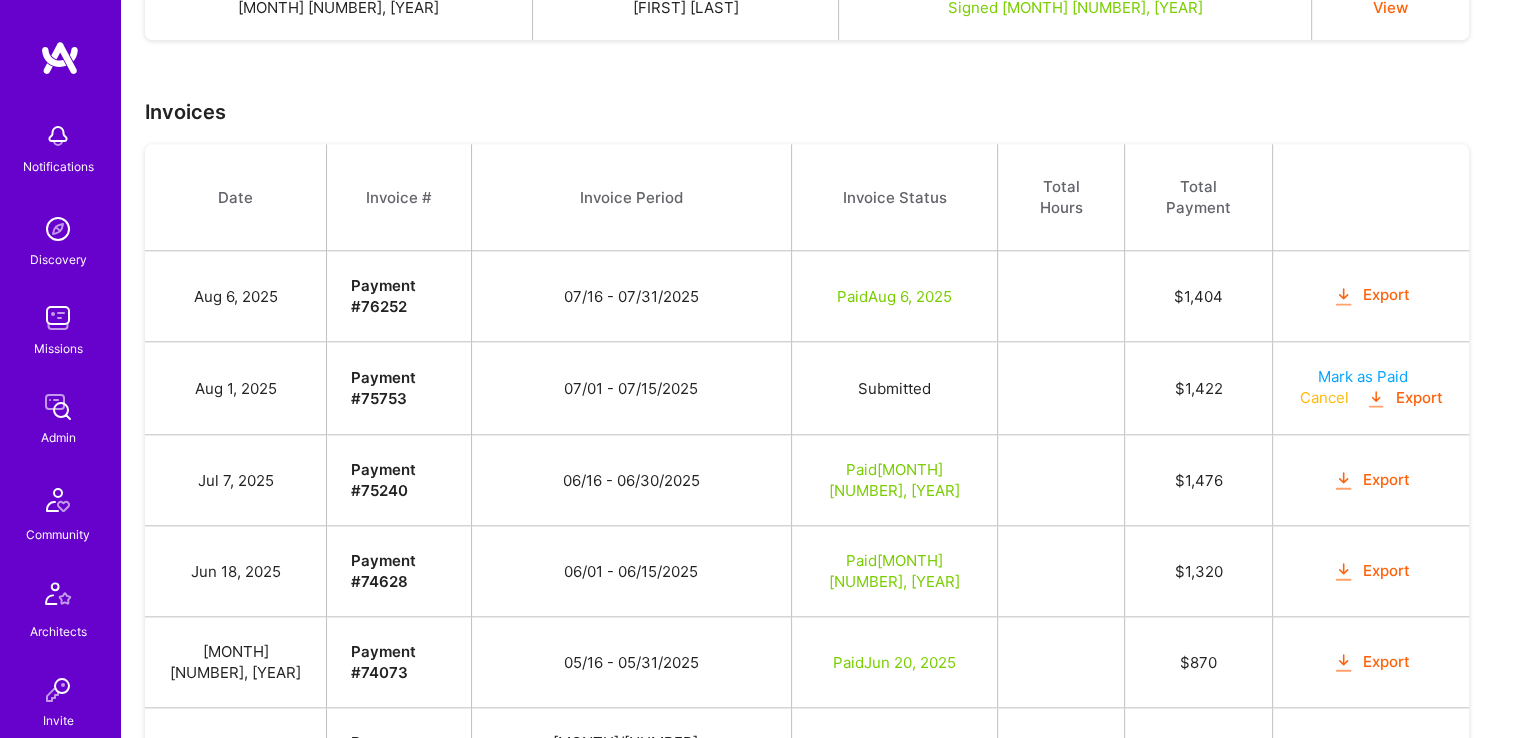 scroll, scrollTop: 1900, scrollLeft: 0, axis: vertical 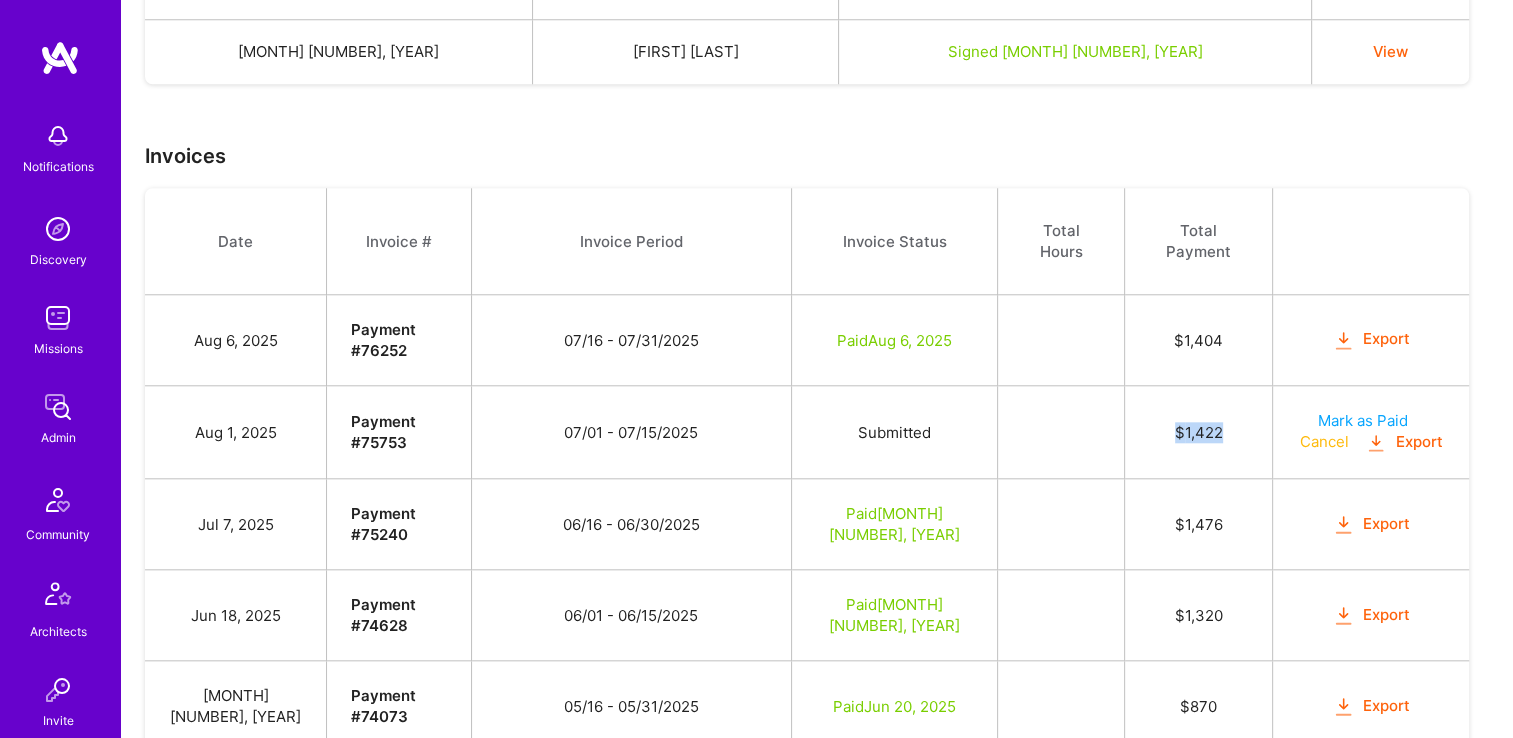 drag, startPoint x: 1112, startPoint y: 372, endPoint x: 1060, endPoint y: 374, distance: 52.03845 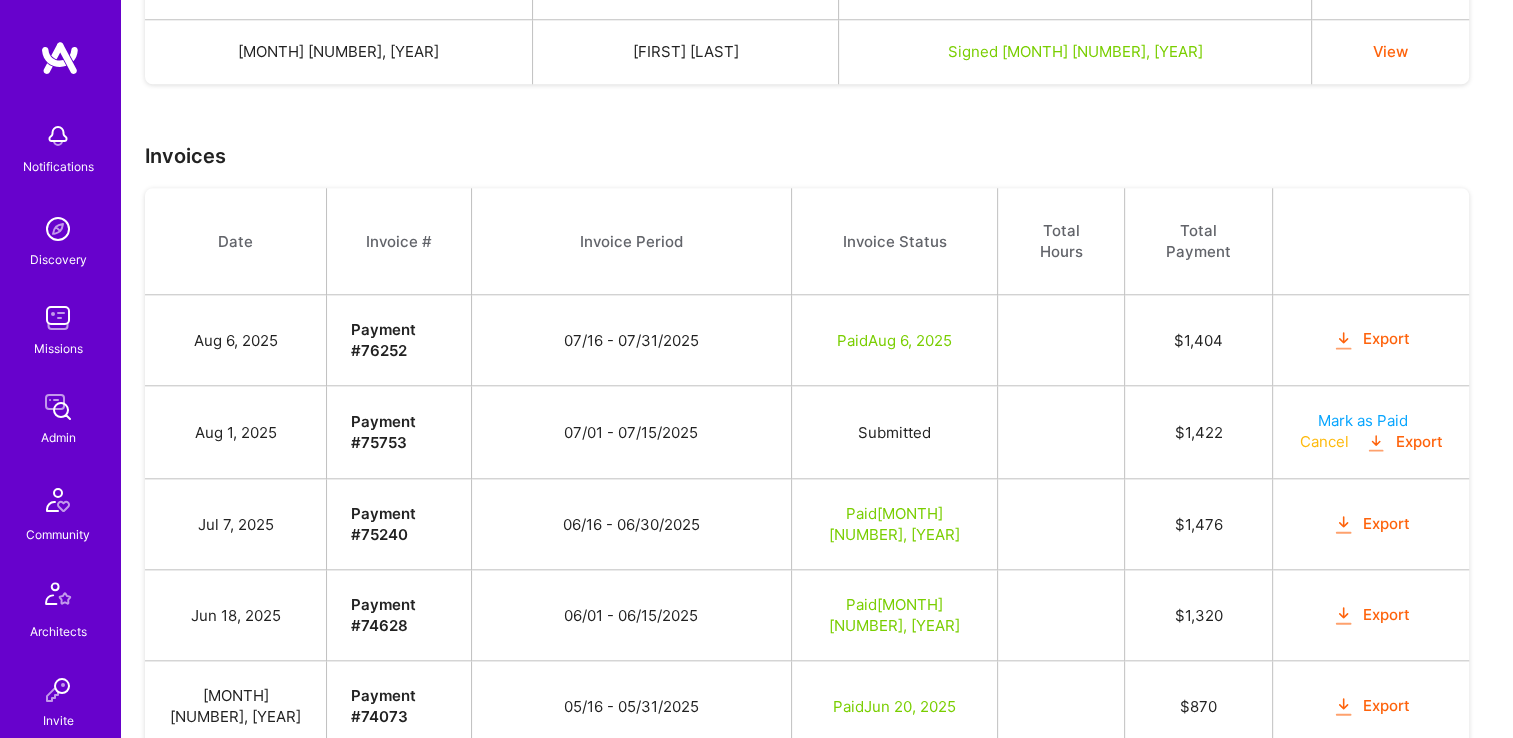 drag, startPoint x: 830, startPoint y: 343, endPoint x: 1164, endPoint y: 401, distance: 338.99854 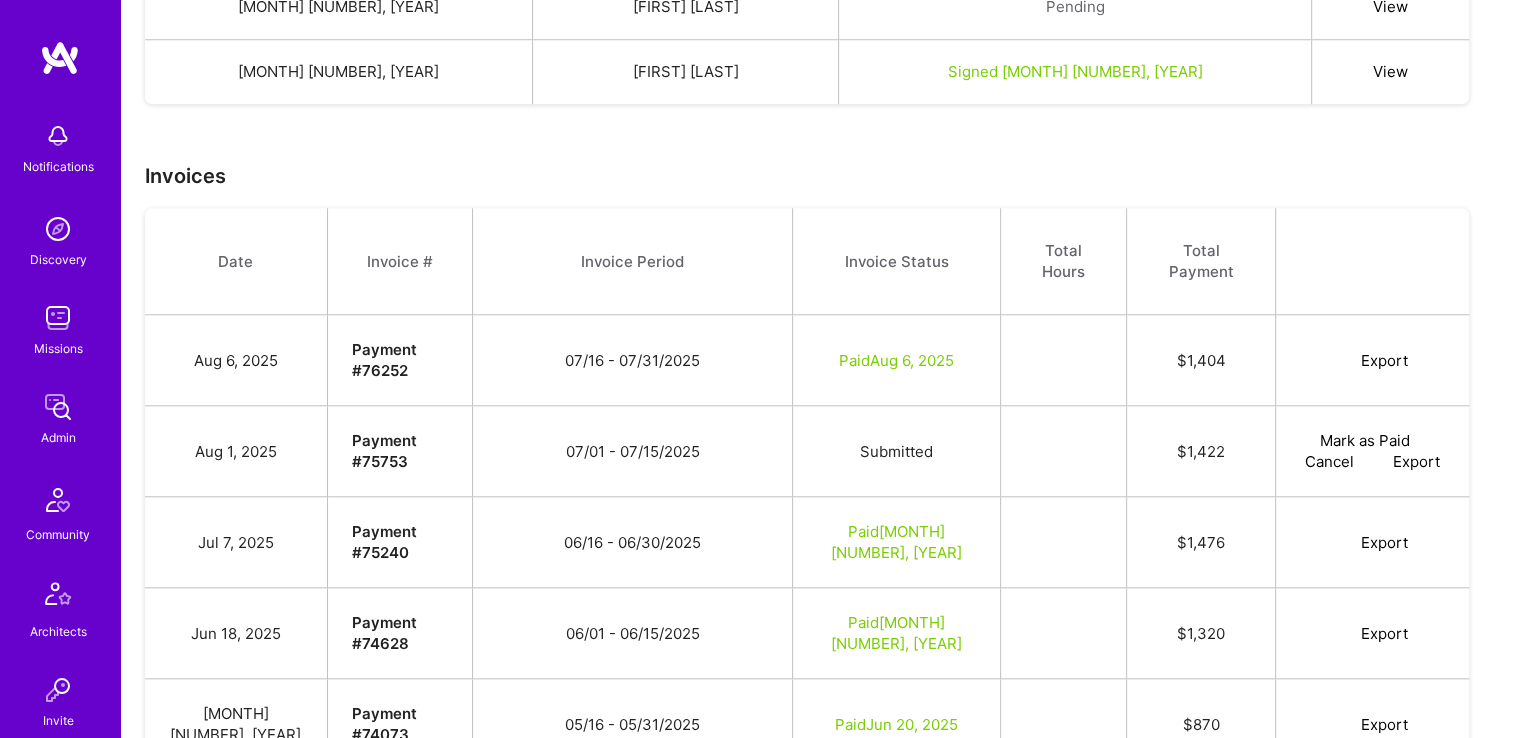 scroll, scrollTop: 0, scrollLeft: 0, axis: both 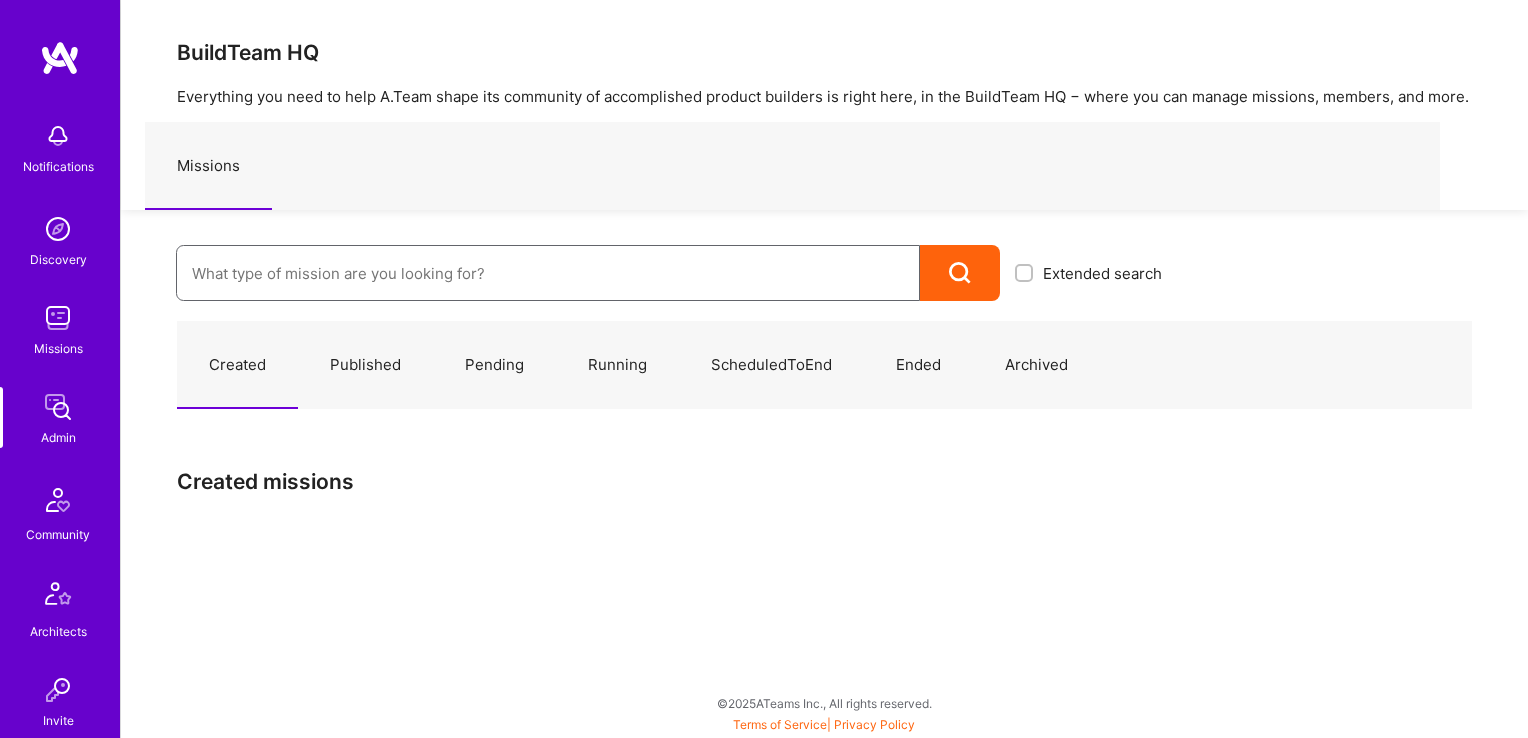 click at bounding box center [548, 273] 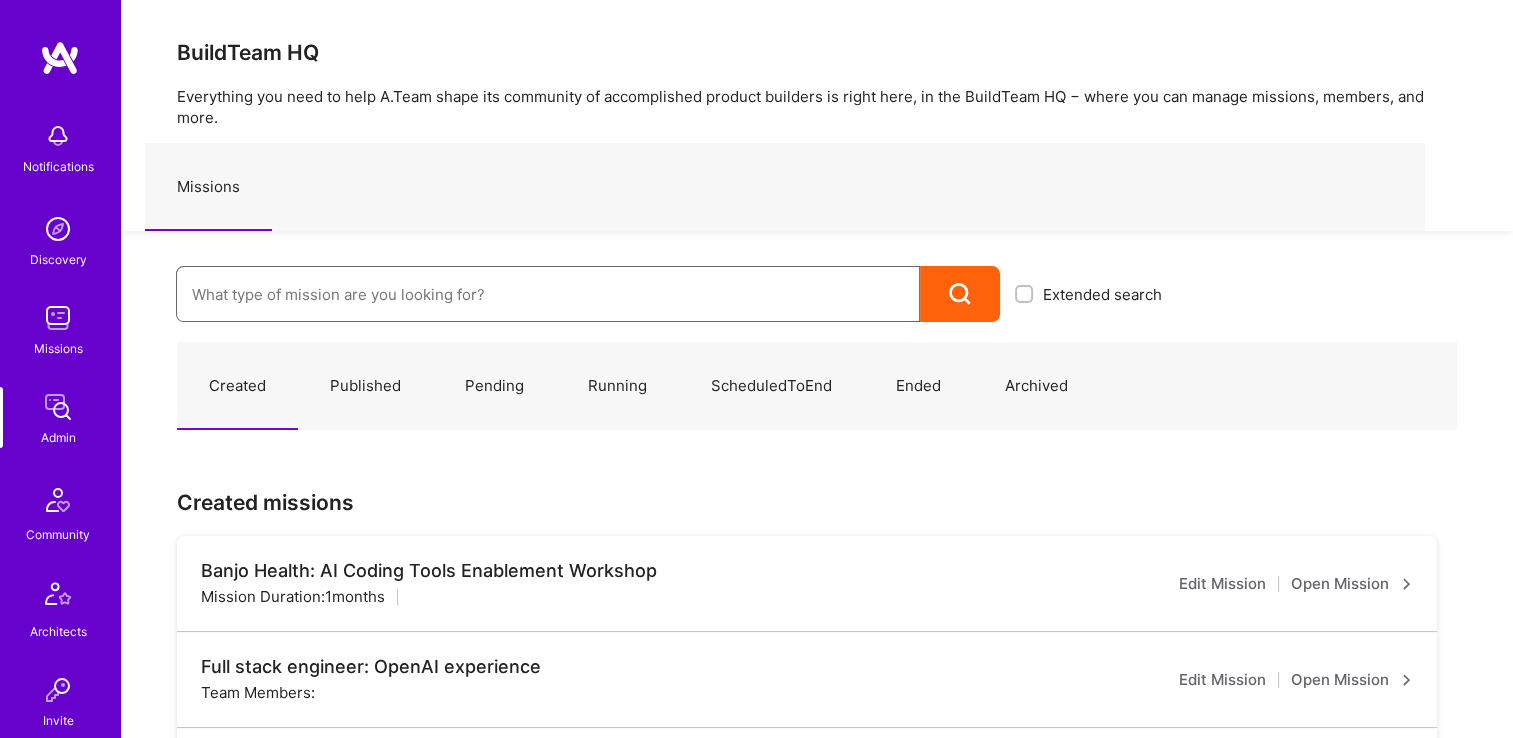 paste on "A.Team - Full-stack Demand Growth team!" 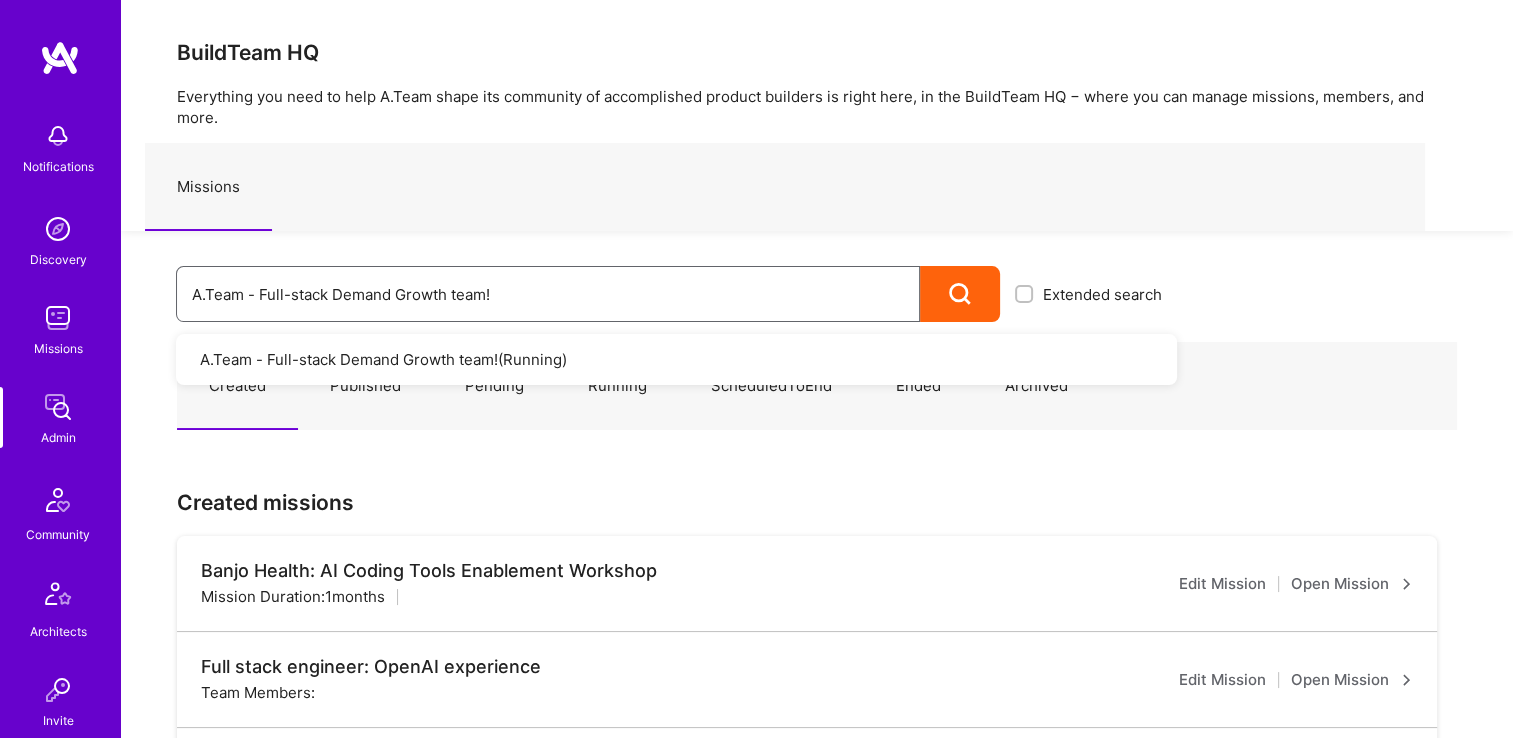 type on "A.Team - Full-stack Demand Growth team!" 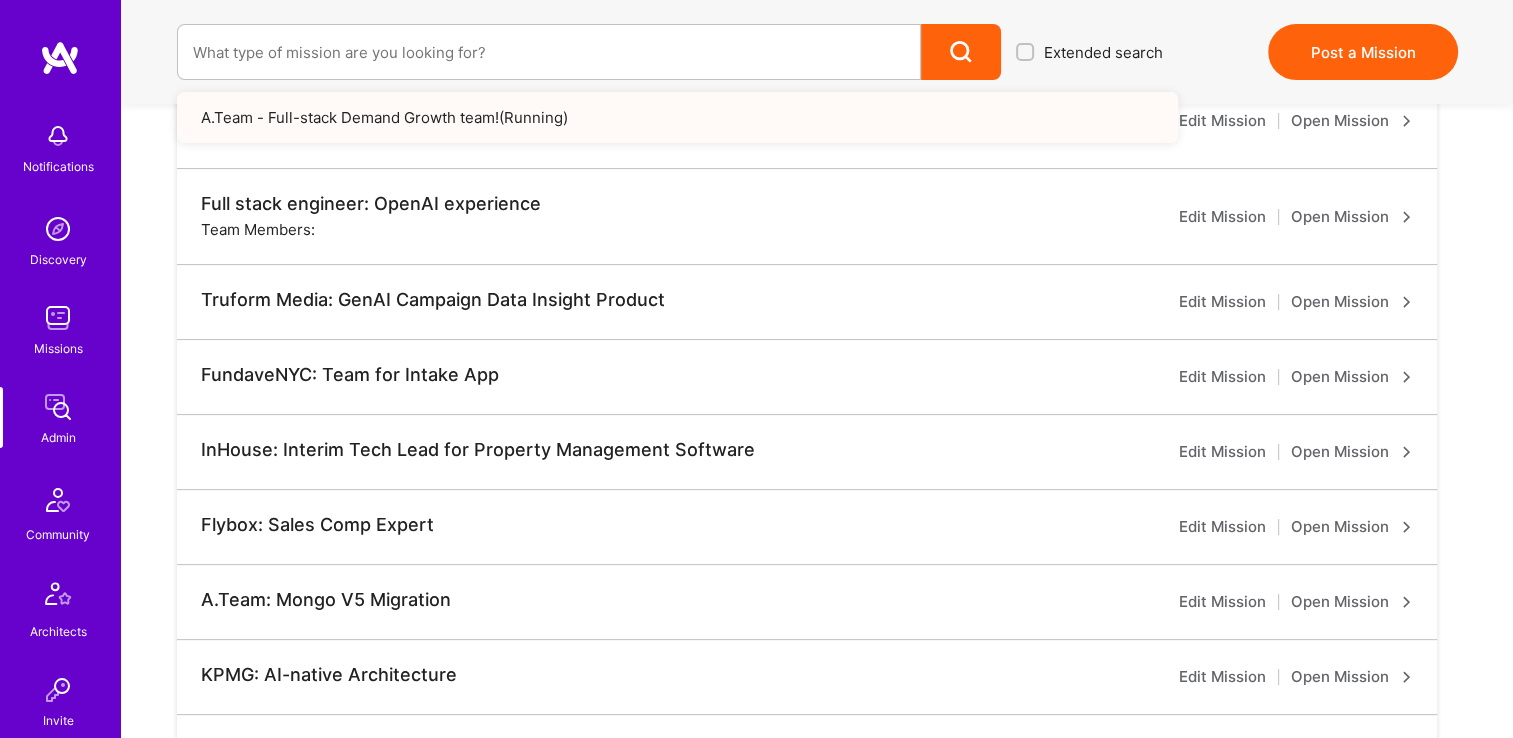scroll, scrollTop: 600, scrollLeft: 0, axis: vertical 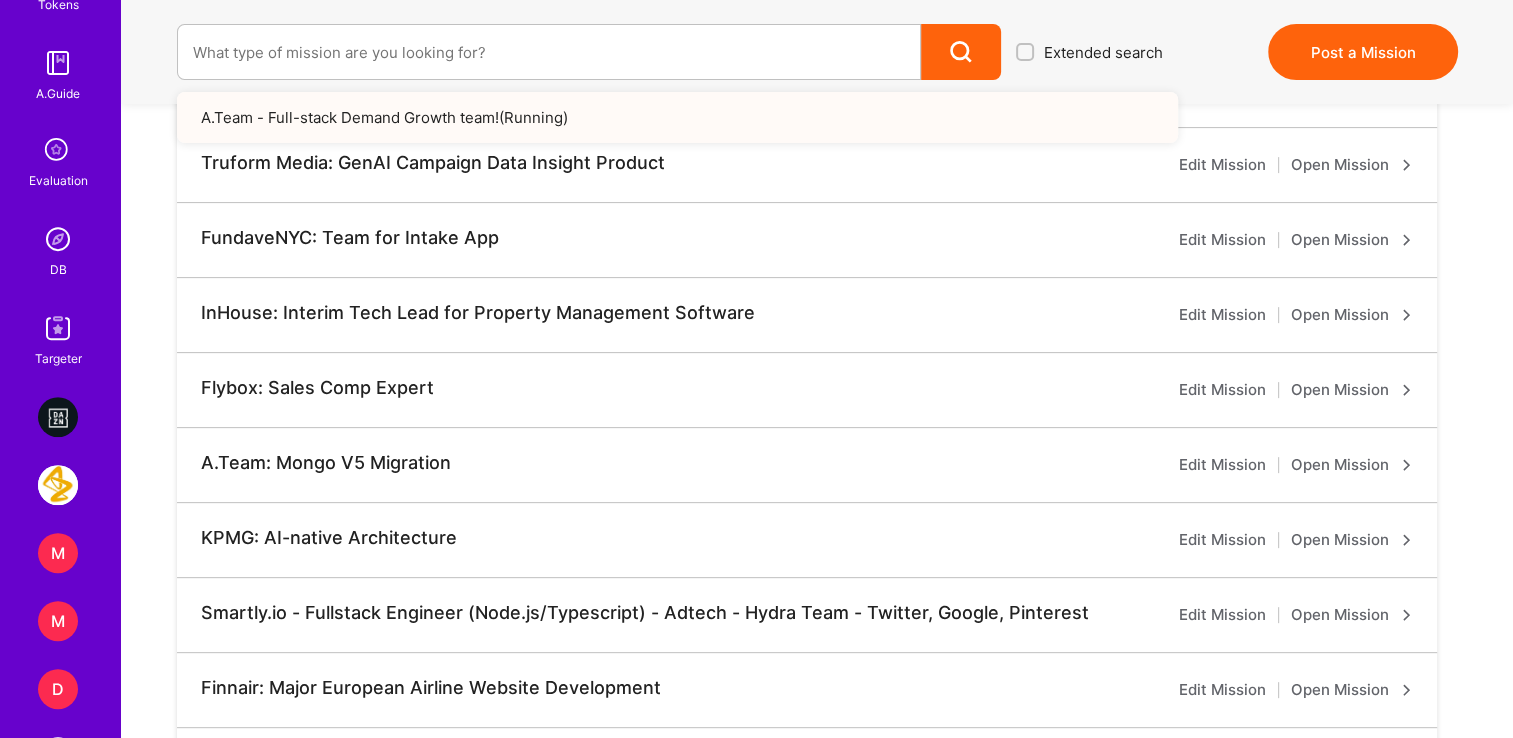 click at bounding box center [58, 239] 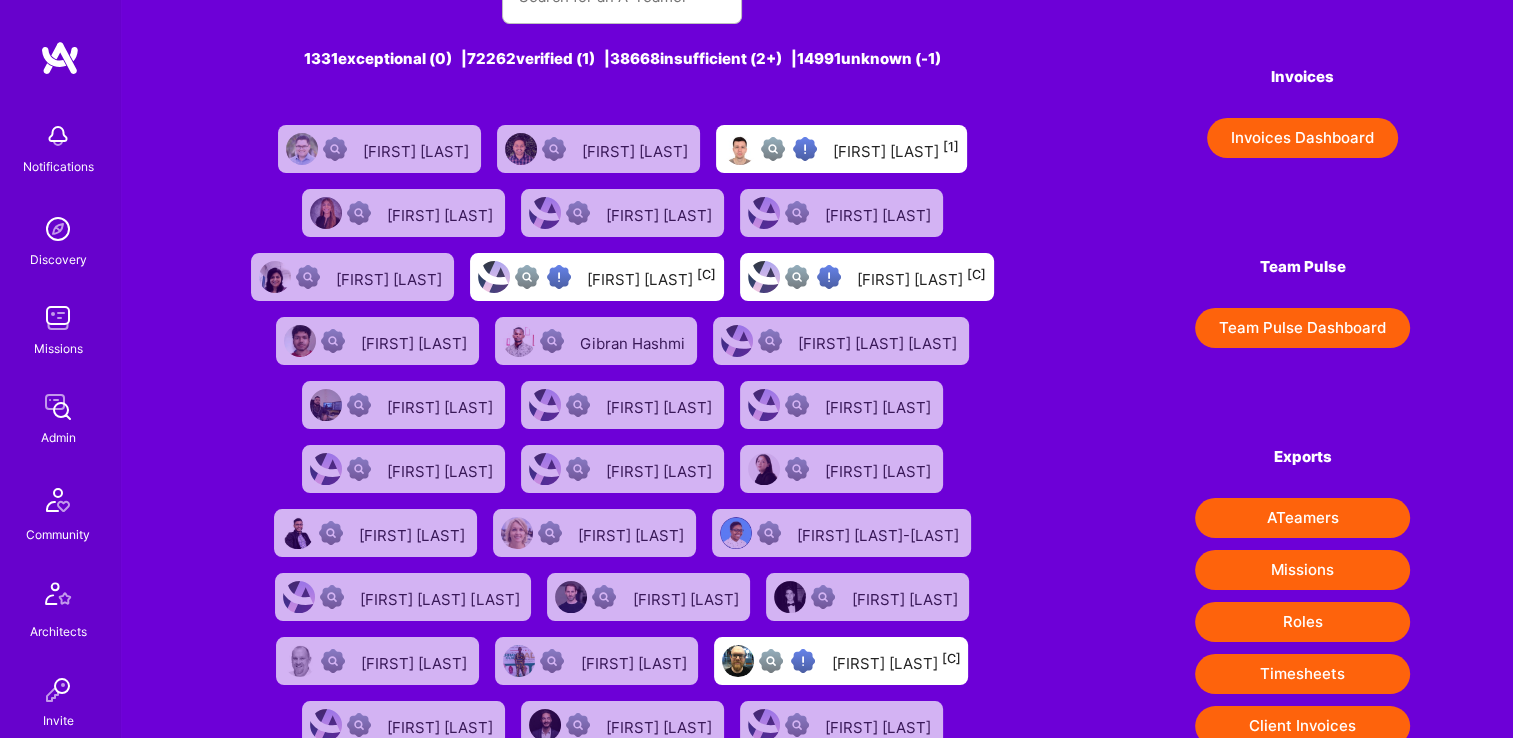 scroll, scrollTop: 200, scrollLeft: 0, axis: vertical 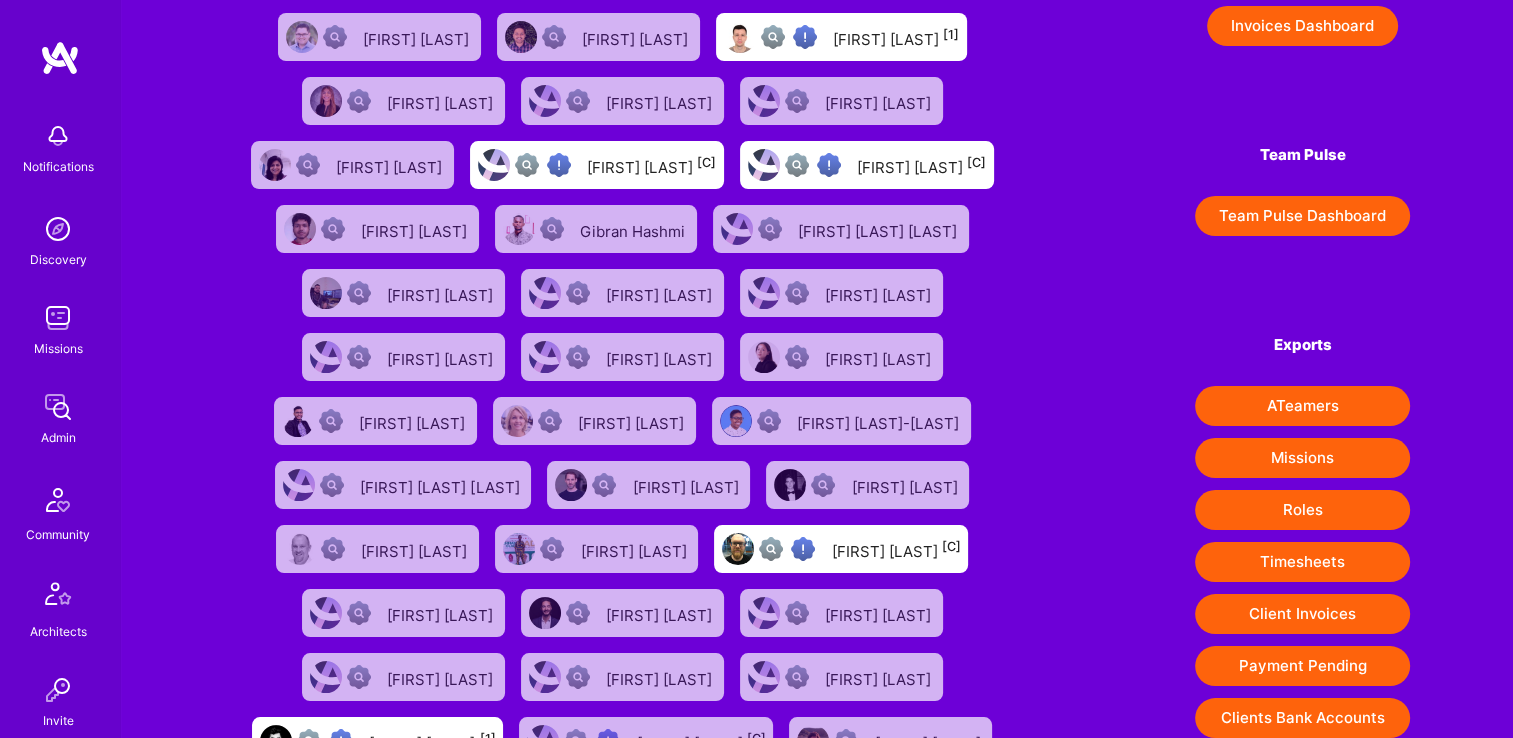 click on "Client Invoices" at bounding box center (1302, 614) 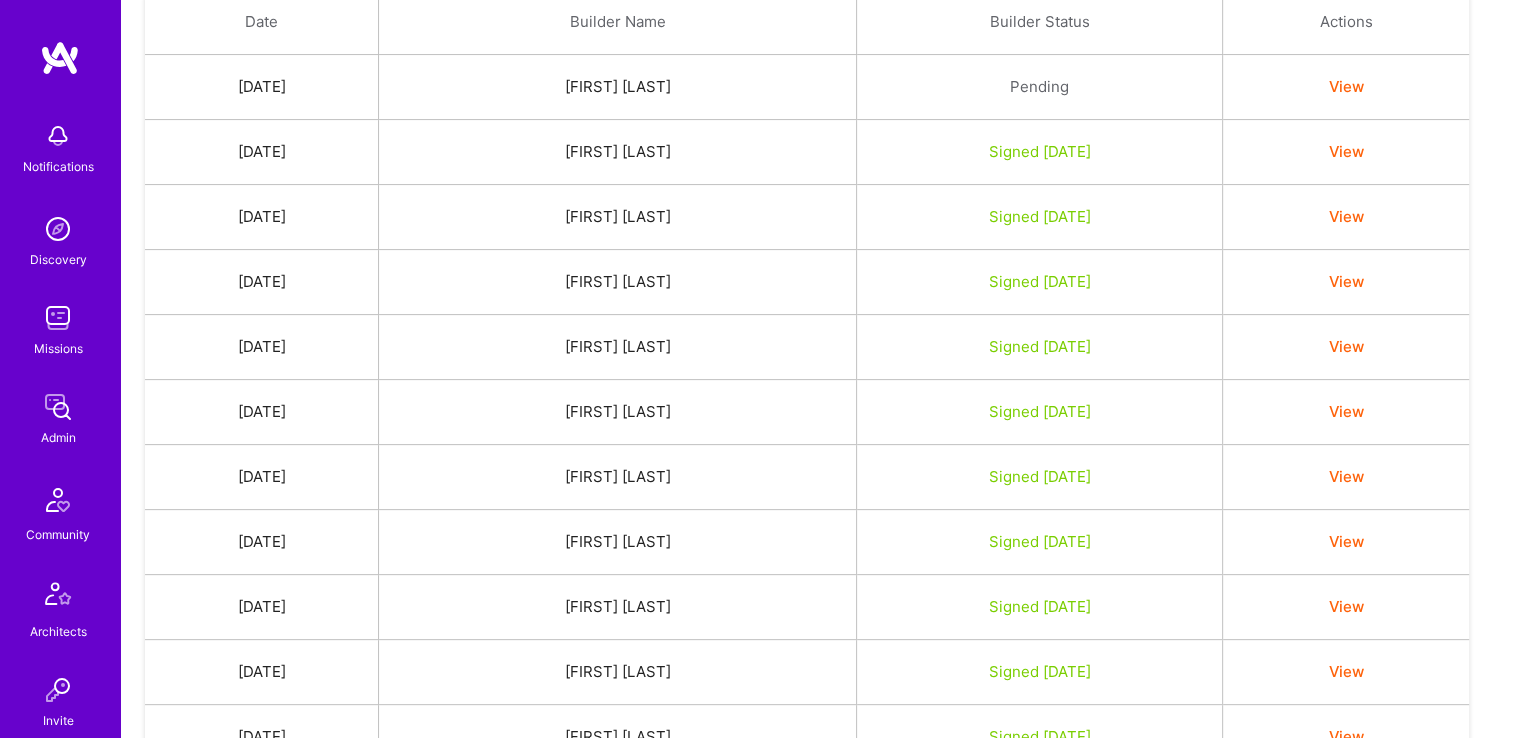 scroll, scrollTop: 0, scrollLeft: 0, axis: both 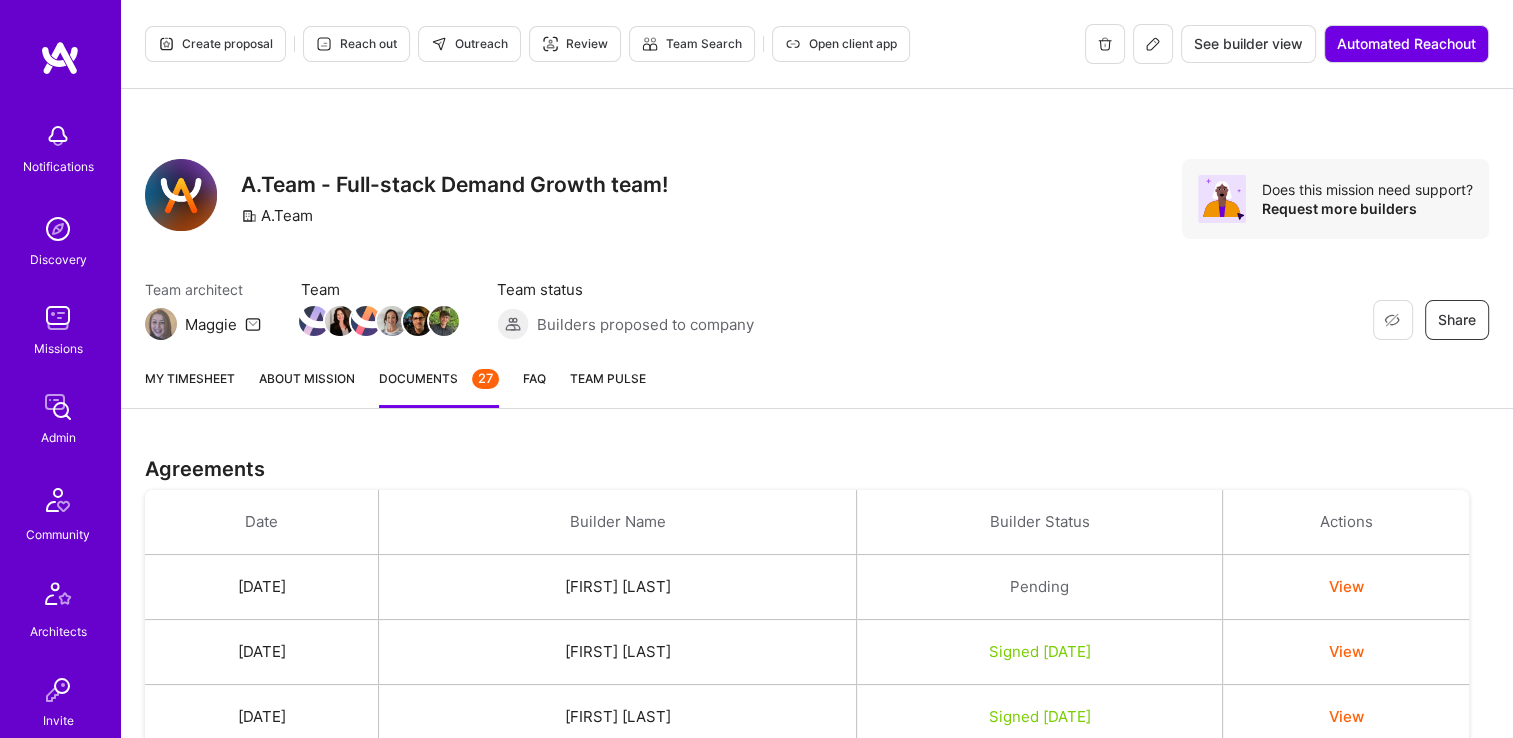click on "My timesheet" at bounding box center (190, 388) 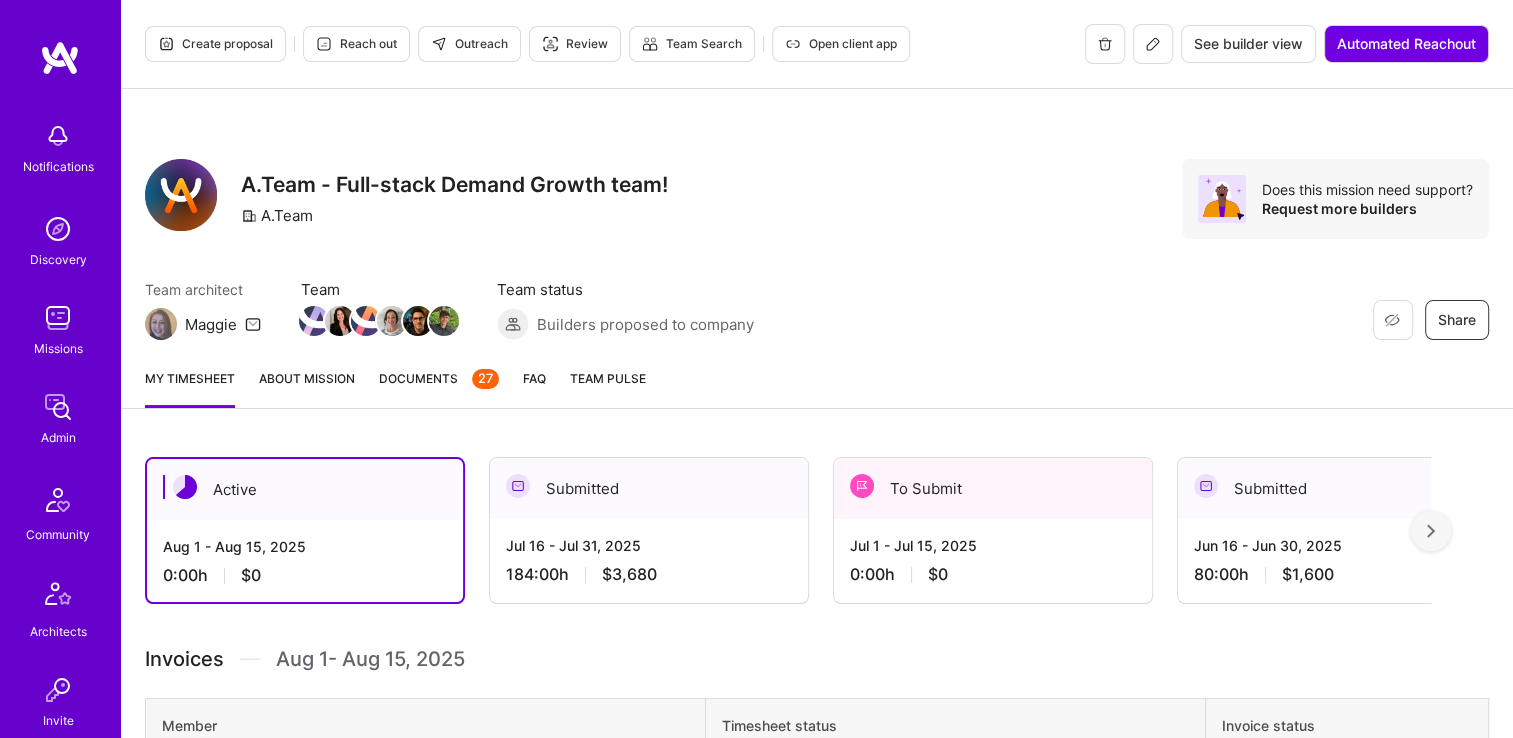 click on "Documents 27" at bounding box center [439, 378] 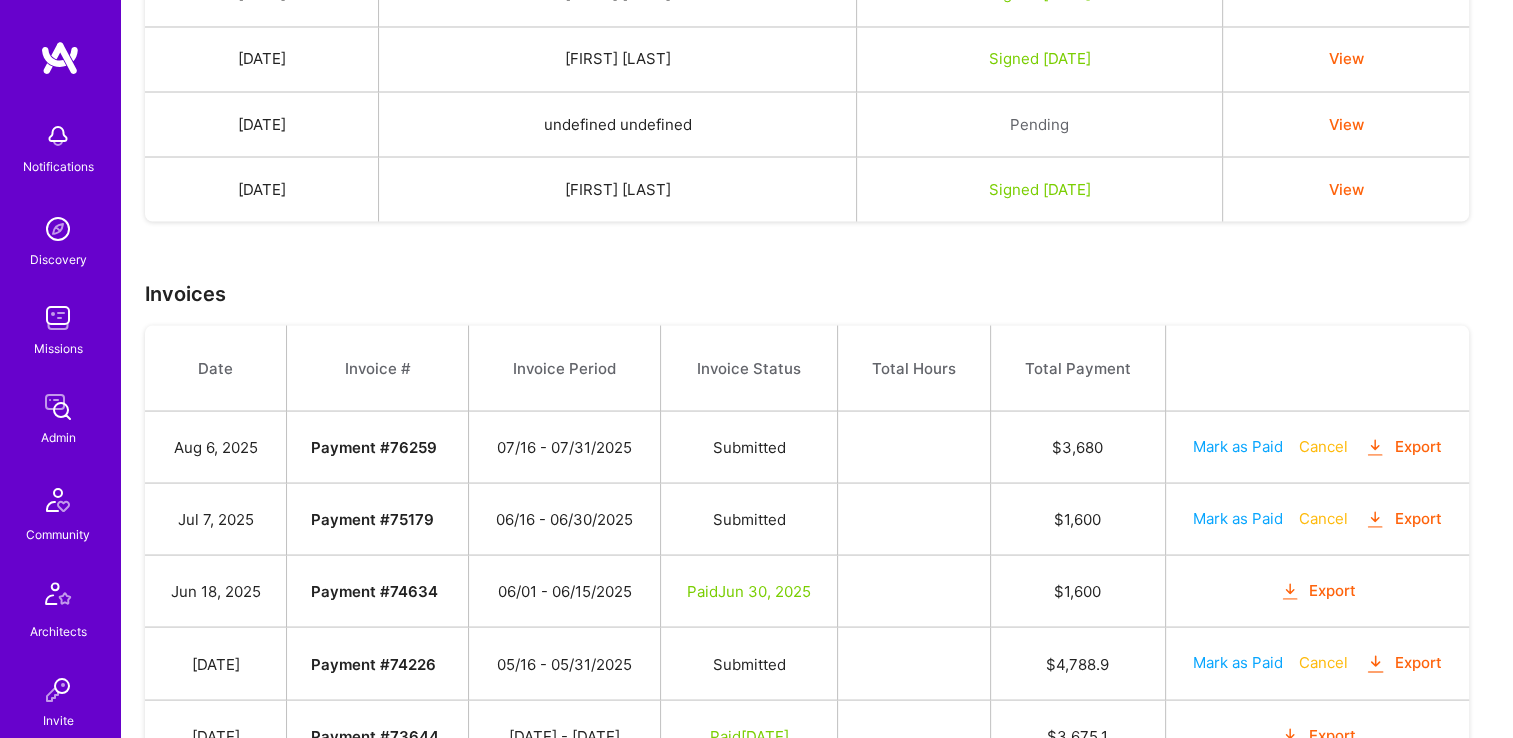 scroll, scrollTop: 3900, scrollLeft: 0, axis: vertical 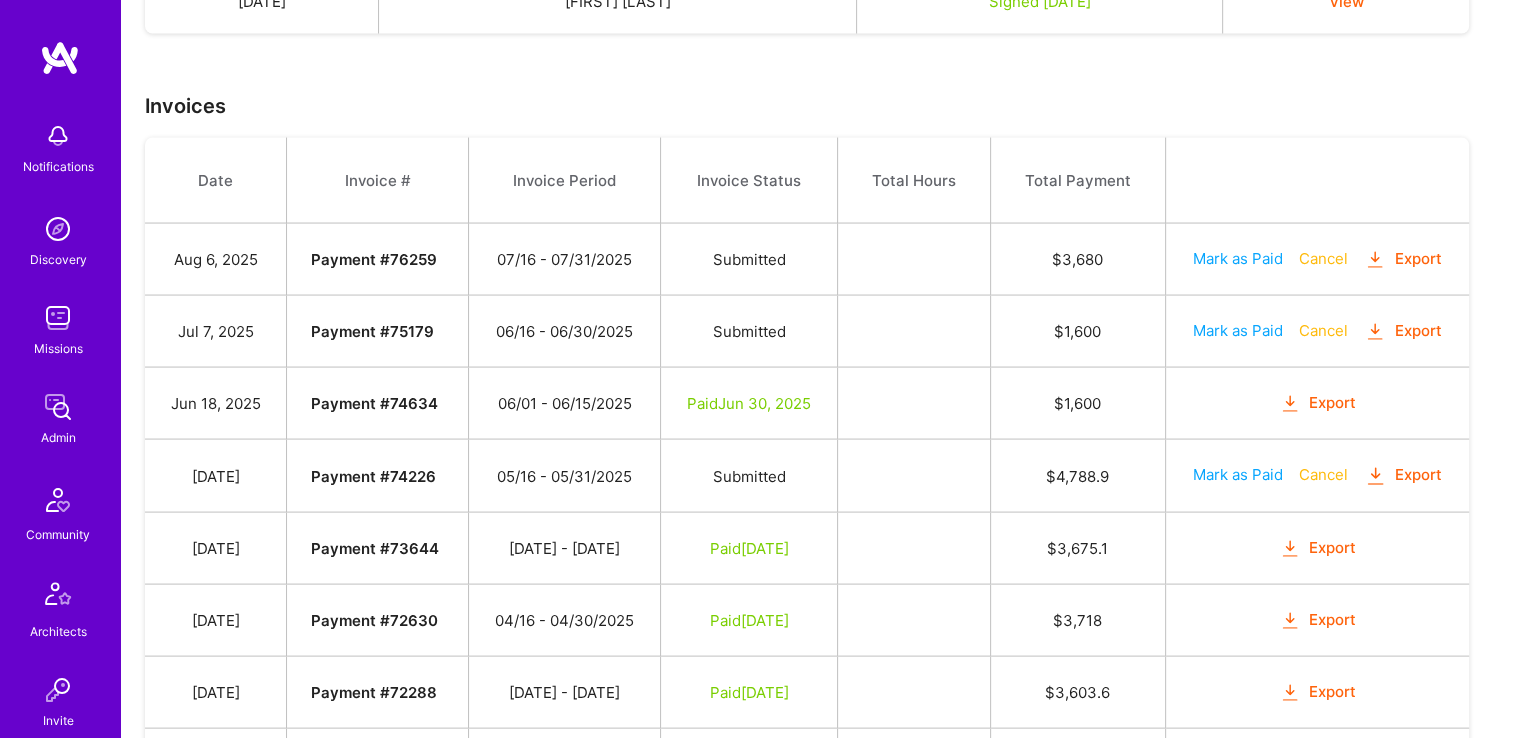 click on "Export" at bounding box center [1403, 331] 